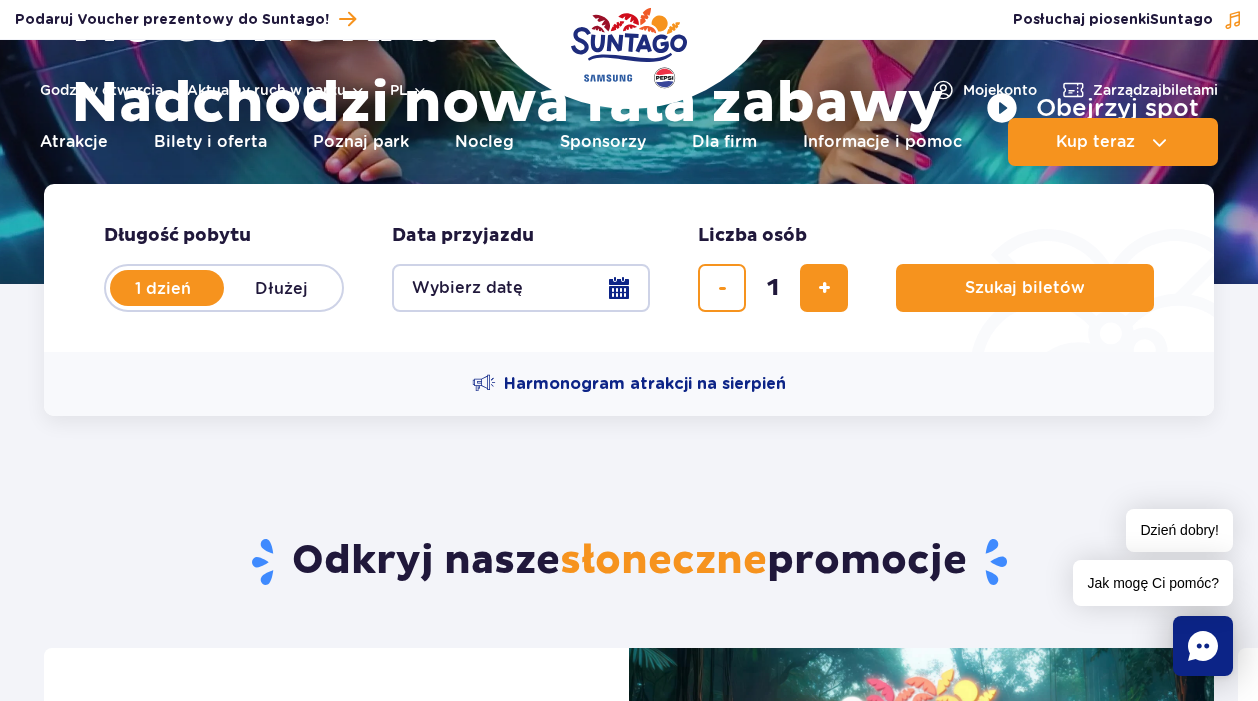 scroll, scrollTop: 0, scrollLeft: 0, axis: both 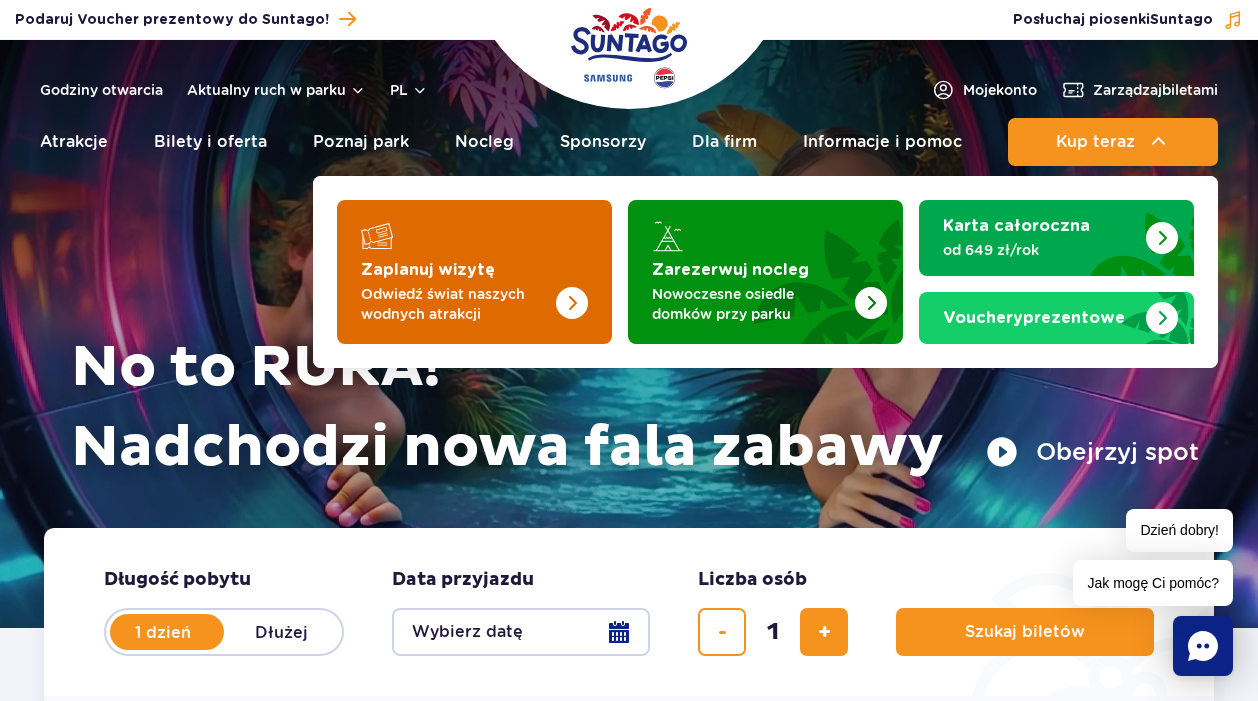 click at bounding box center [572, 303] 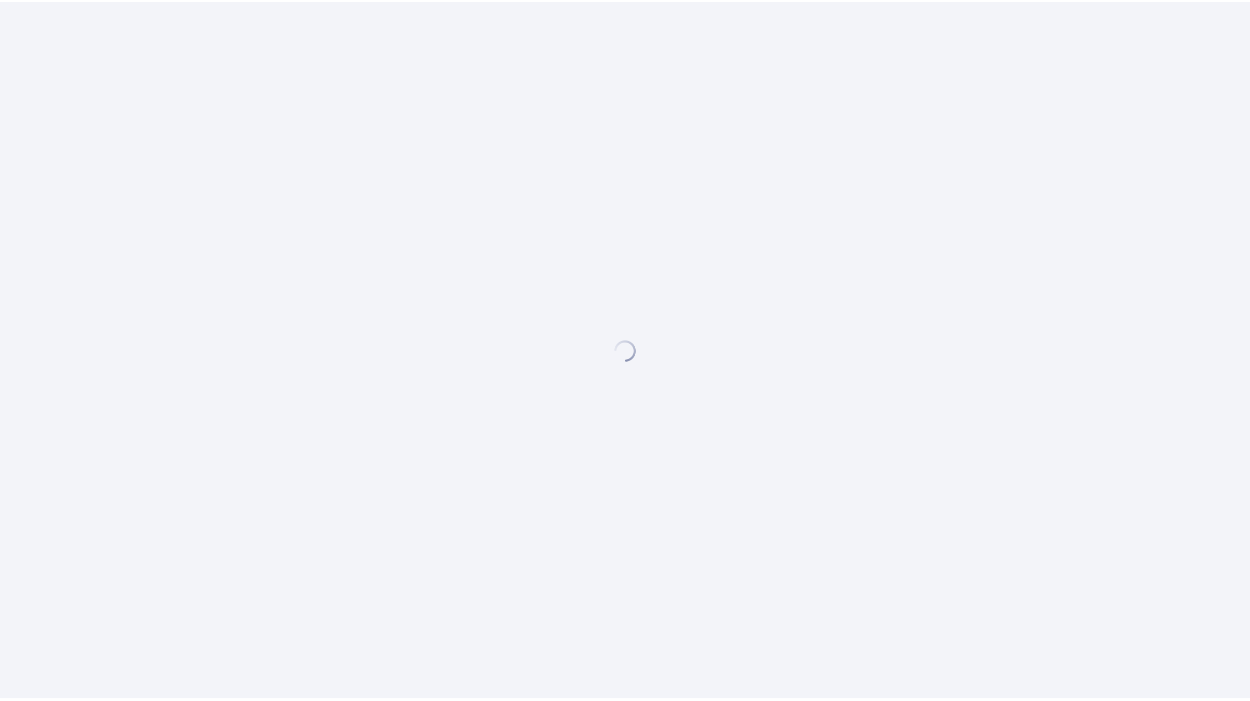 scroll, scrollTop: 0, scrollLeft: 0, axis: both 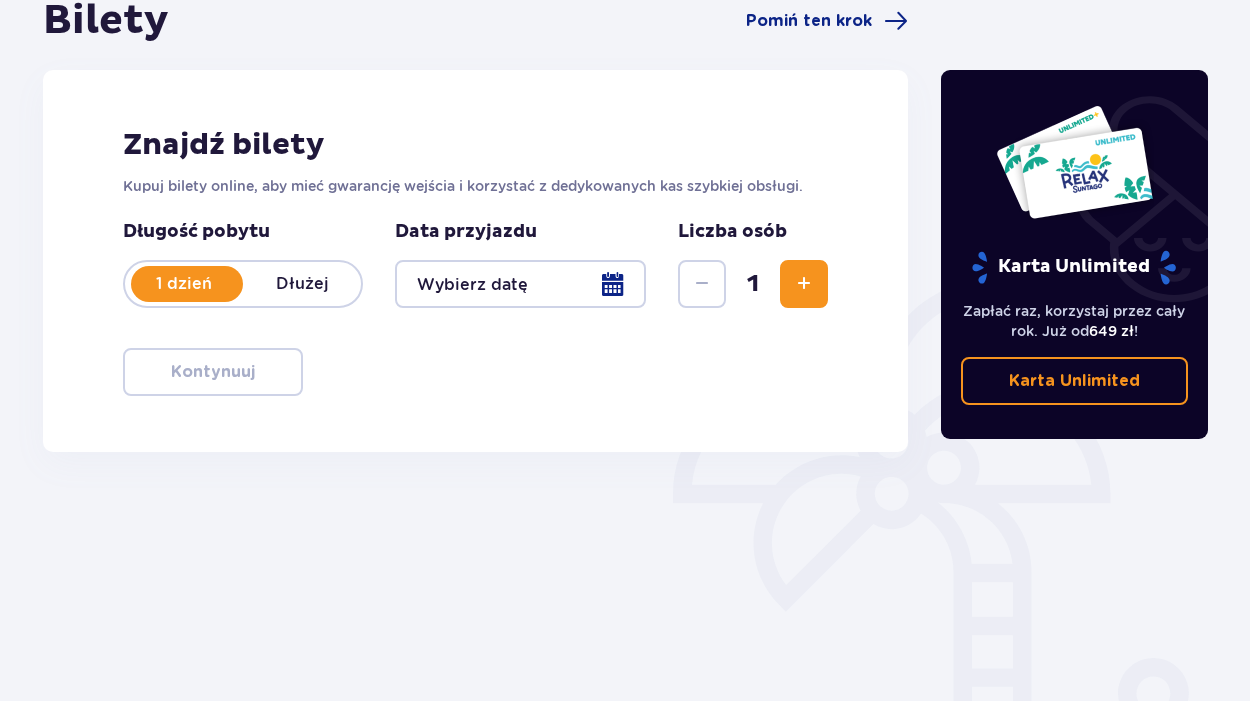 click at bounding box center (804, 284) 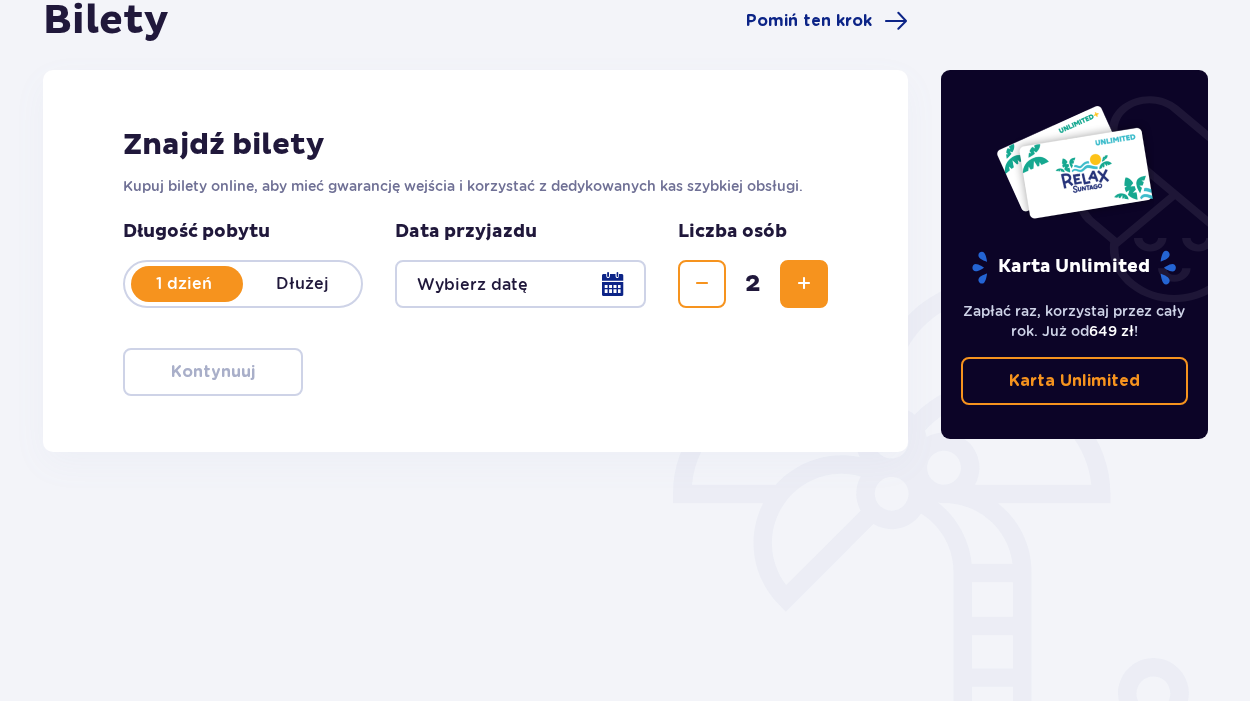 click on "Długość pobytu 1 dzień Dłużej Data przyjazdu Liczba osób 2" at bounding box center (475, 264) 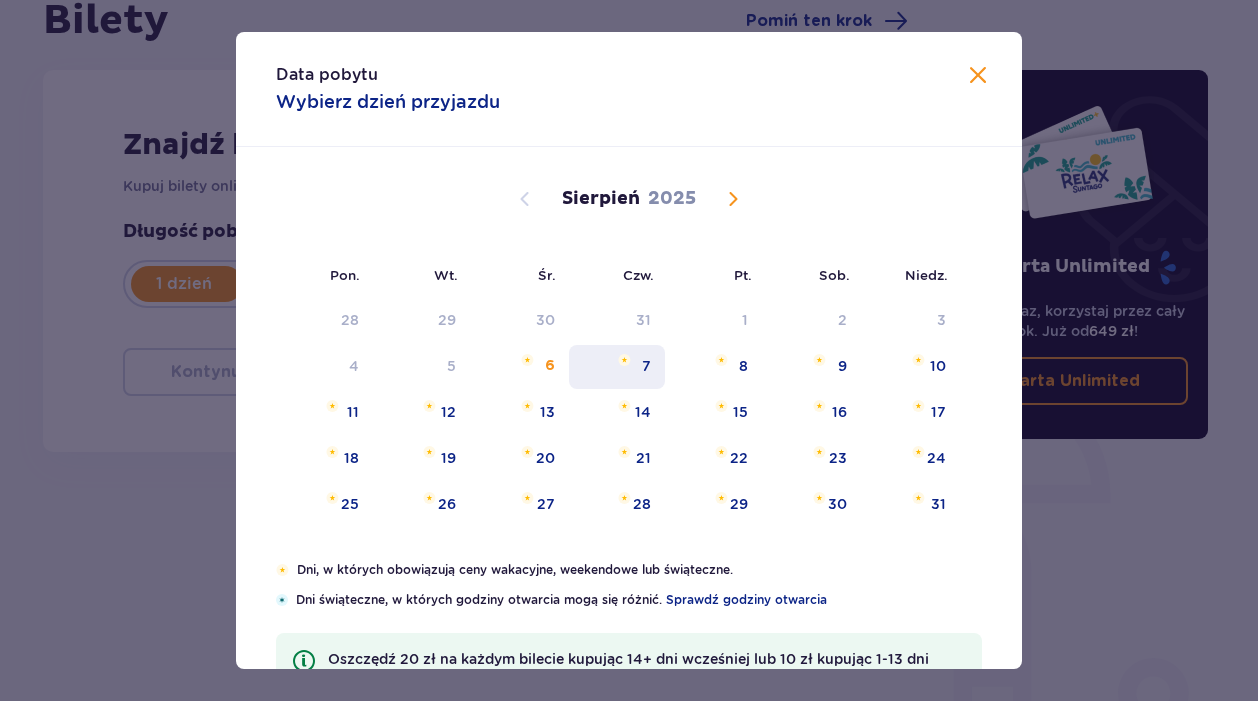 click at bounding box center (624, 360) 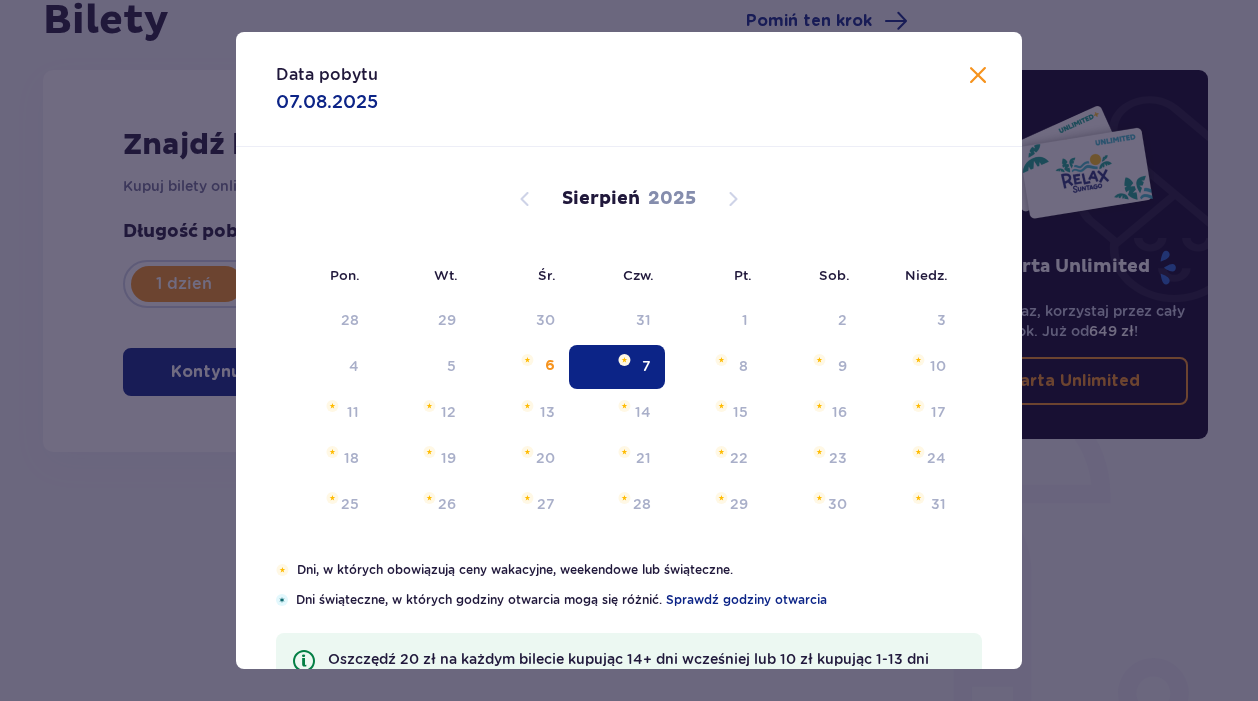 type on "07.08.25" 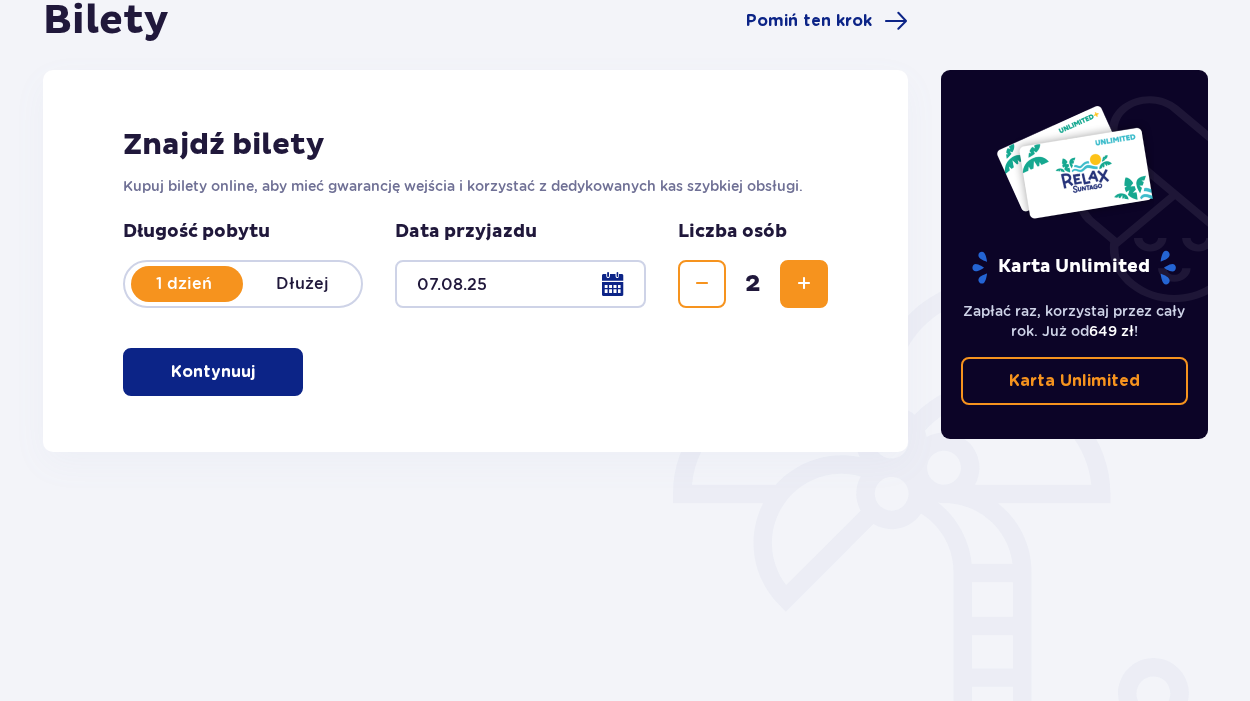 click on "Znajdź bilety Kupuj bilety online, aby mieć gwarancję wejścia i korzystać z dedykowanych kas szybkiej obsługi. Długość pobytu 1 dzień Dłużej Data przyjazdu 07.08.[YEAR] Liczba osób 2 Kontynuuj" at bounding box center [475, 261] 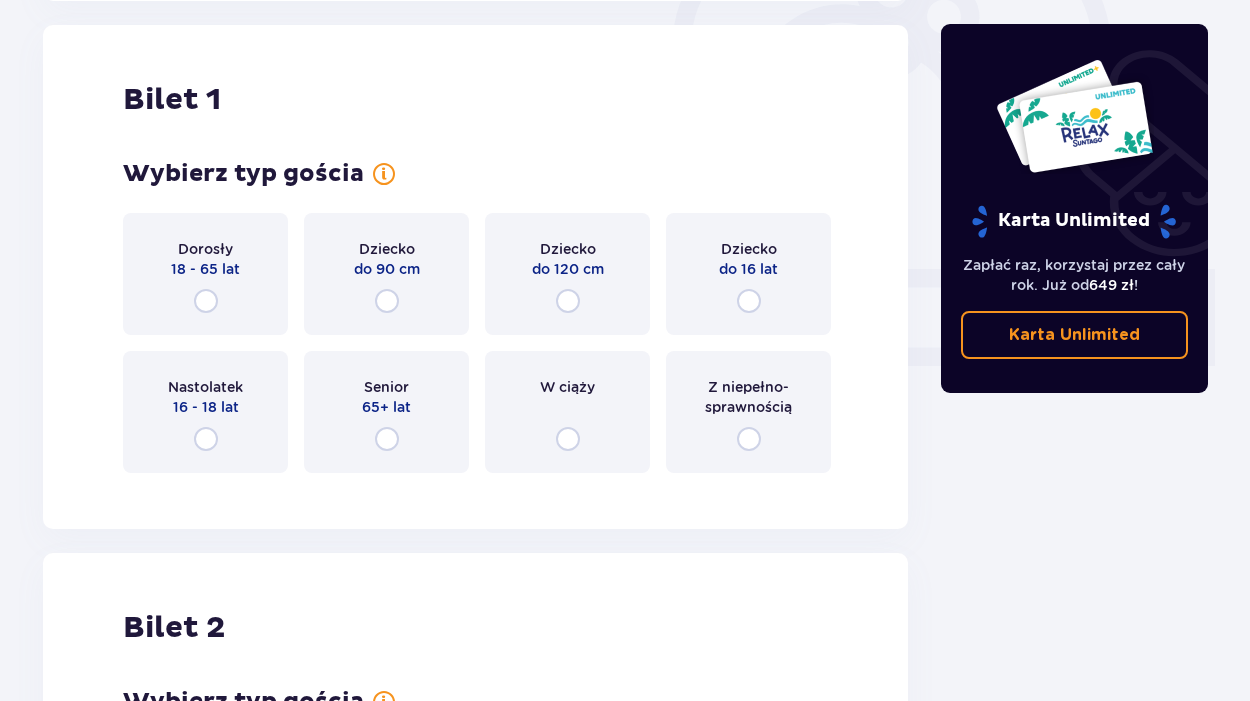 scroll, scrollTop: 668, scrollLeft: 0, axis: vertical 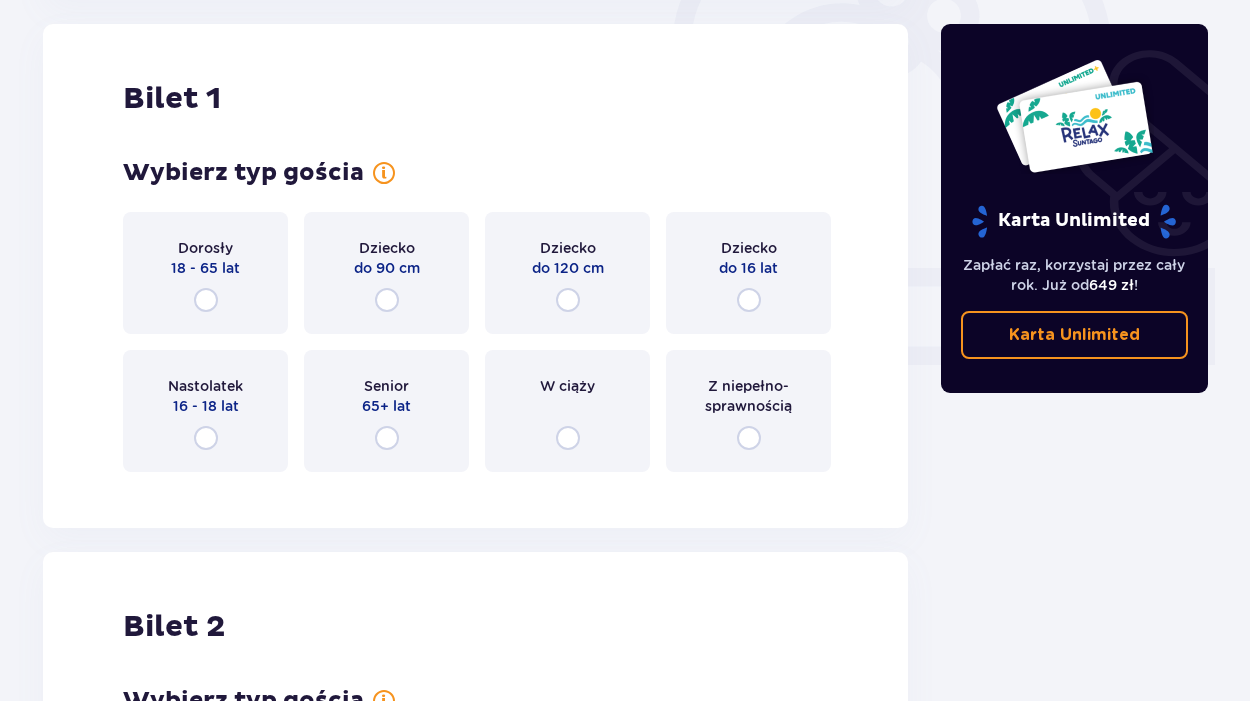 click at bounding box center (206, 300) 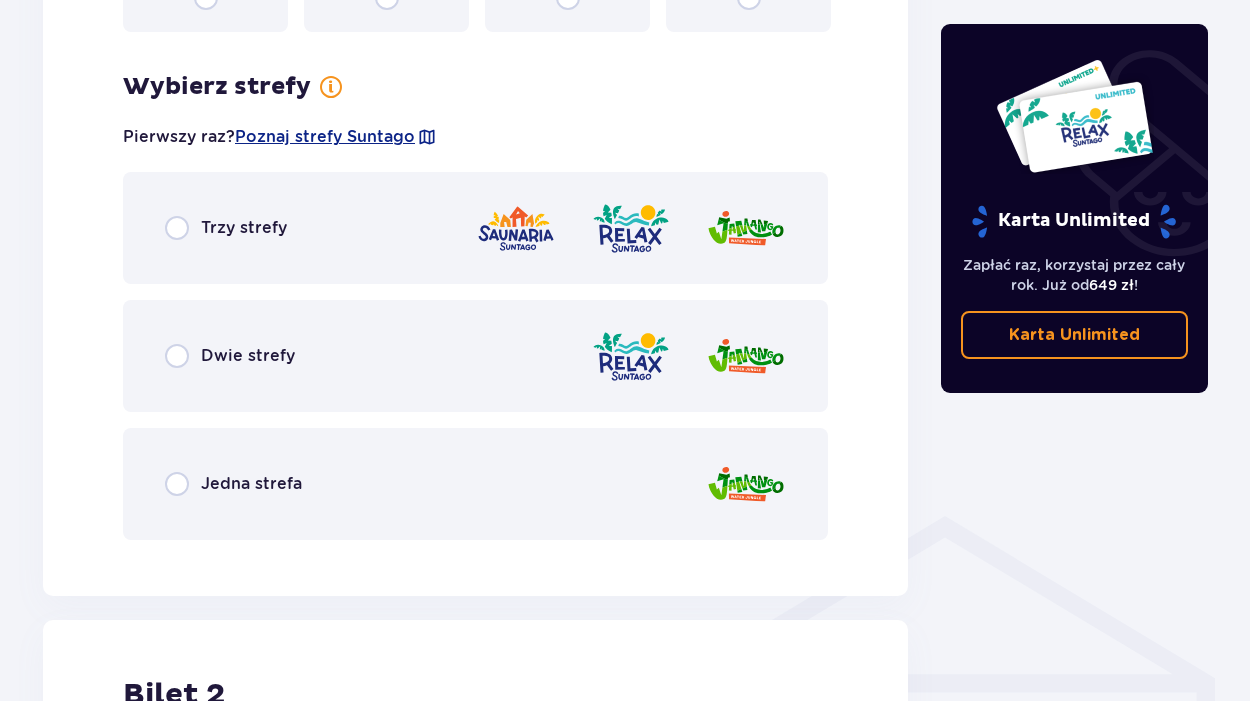 scroll, scrollTop: 1106, scrollLeft: 0, axis: vertical 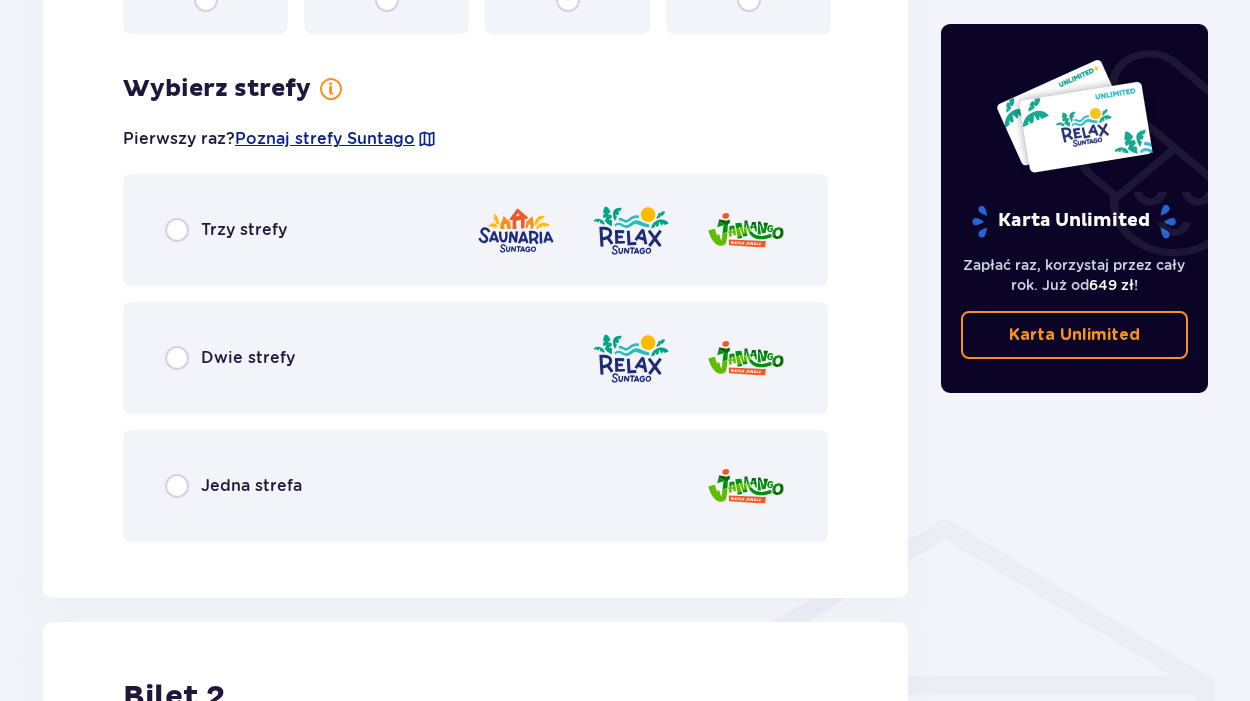 click on "Dwie strefy" at bounding box center (230, 358) 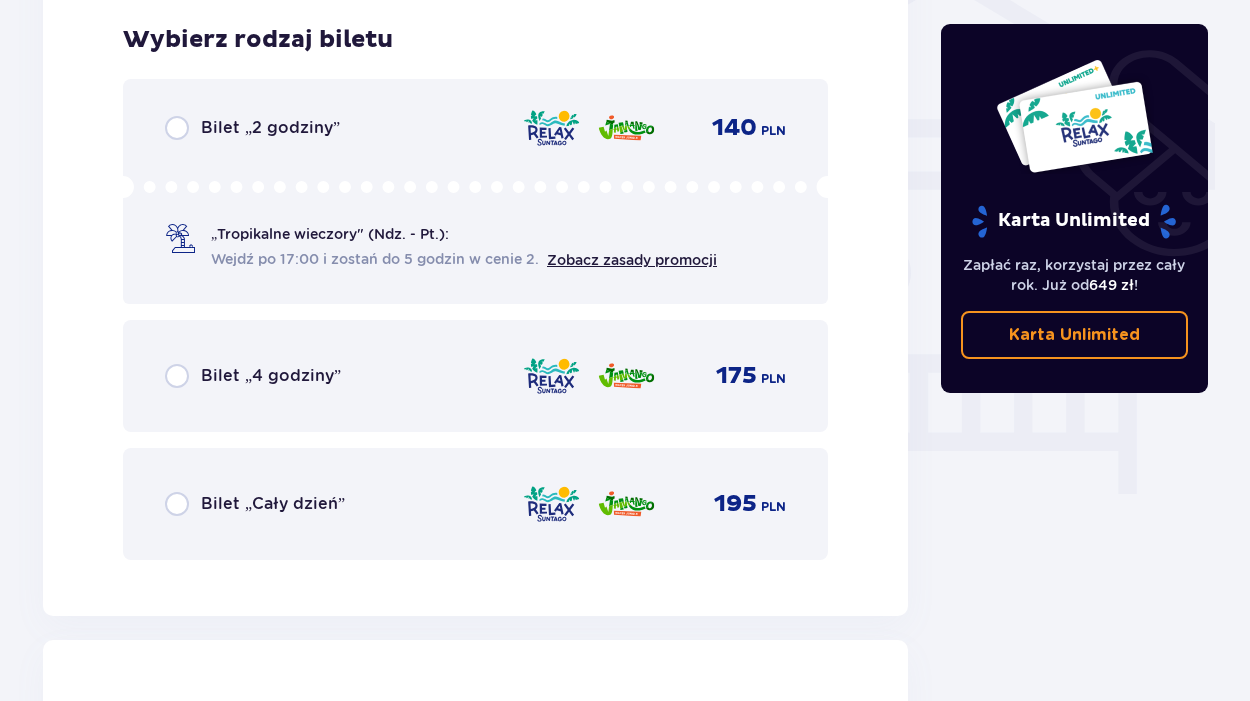 scroll, scrollTop: 1664, scrollLeft: 0, axis: vertical 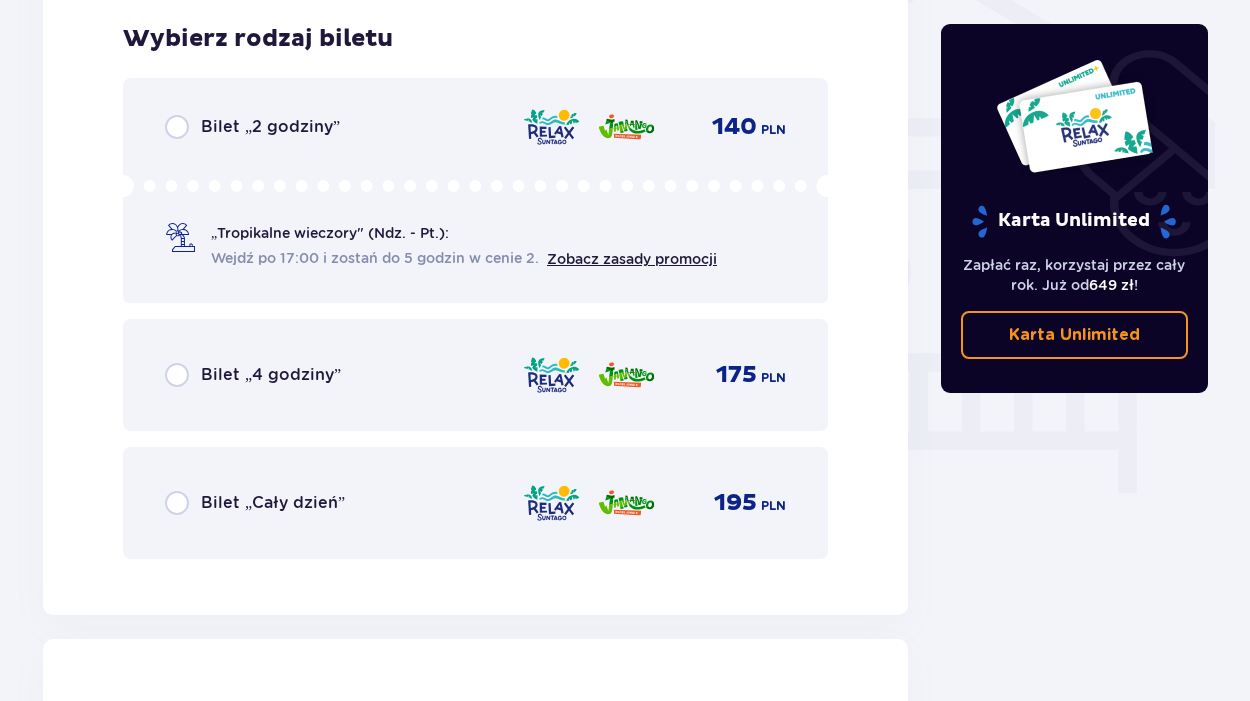 click on "Bilet „Cały dzień”" at bounding box center (273, 503) 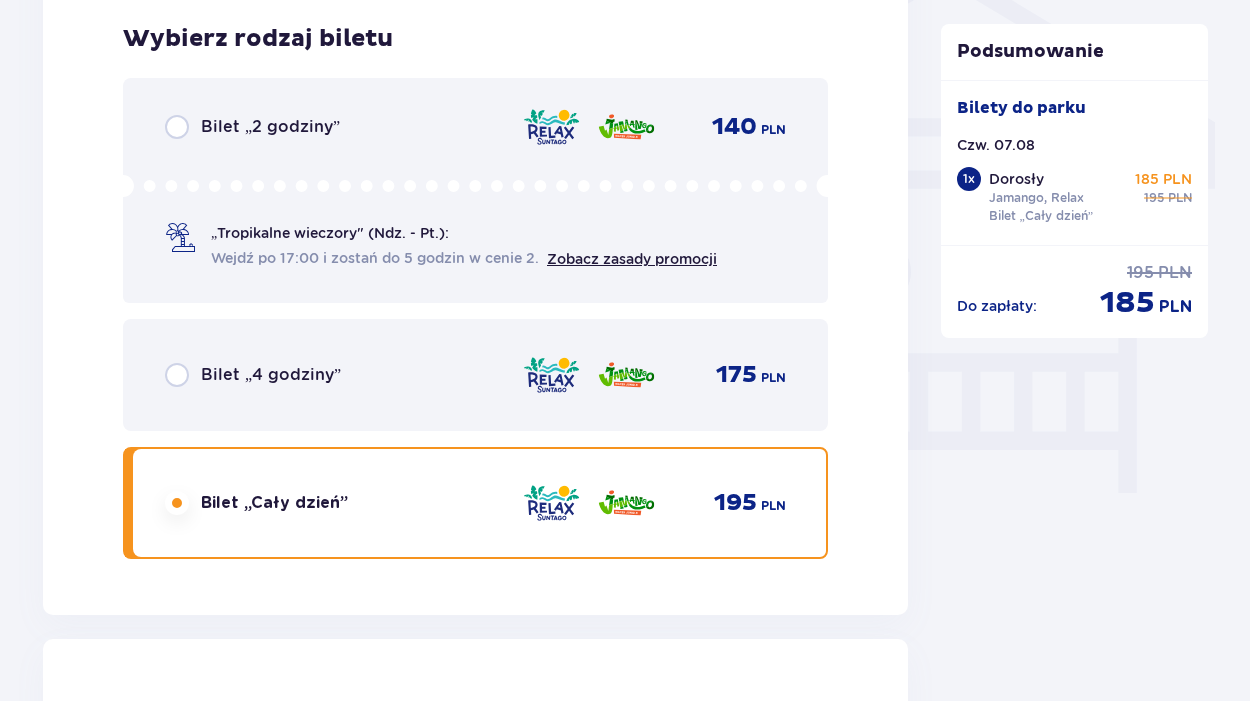scroll, scrollTop: 2279, scrollLeft: 0, axis: vertical 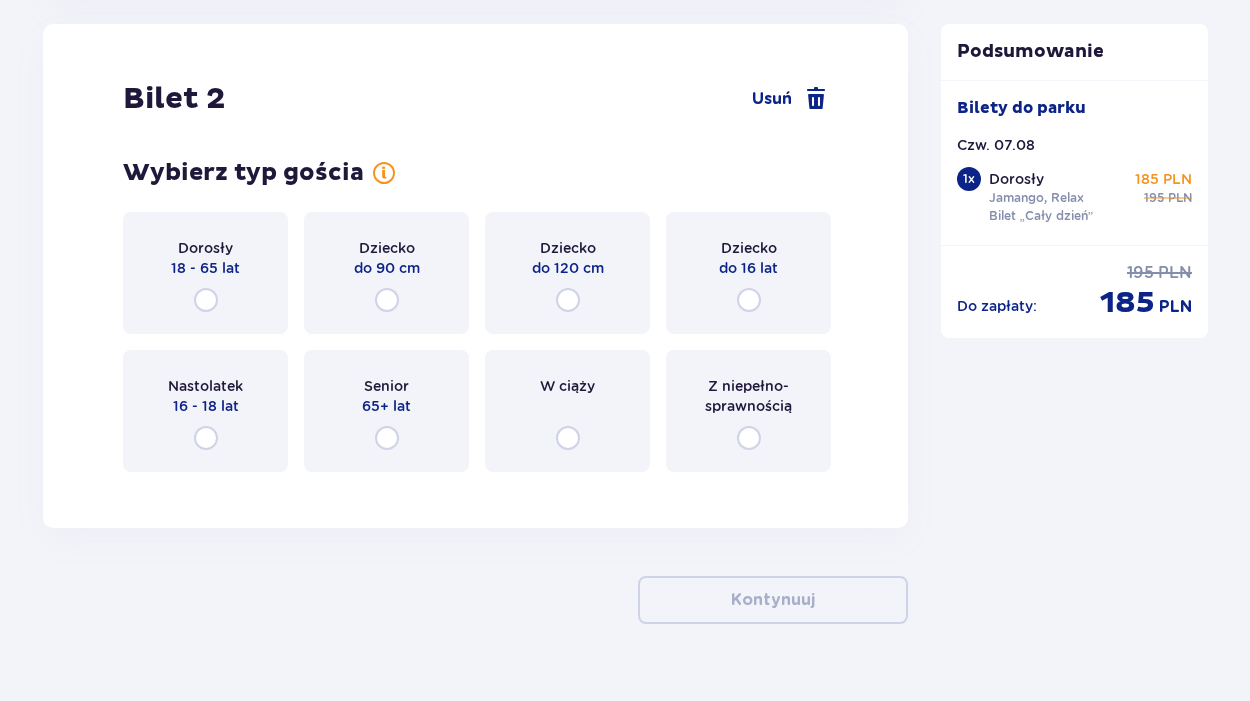 click at bounding box center (206, 300) 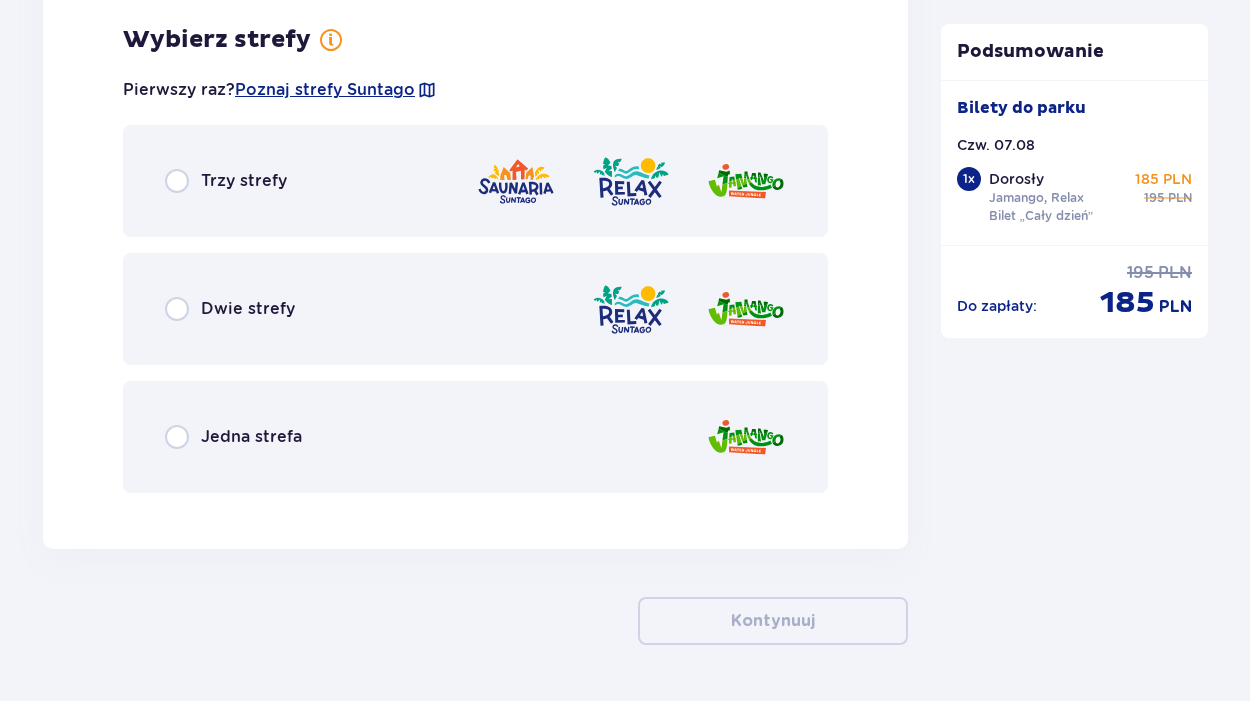 scroll, scrollTop: 2767, scrollLeft: 0, axis: vertical 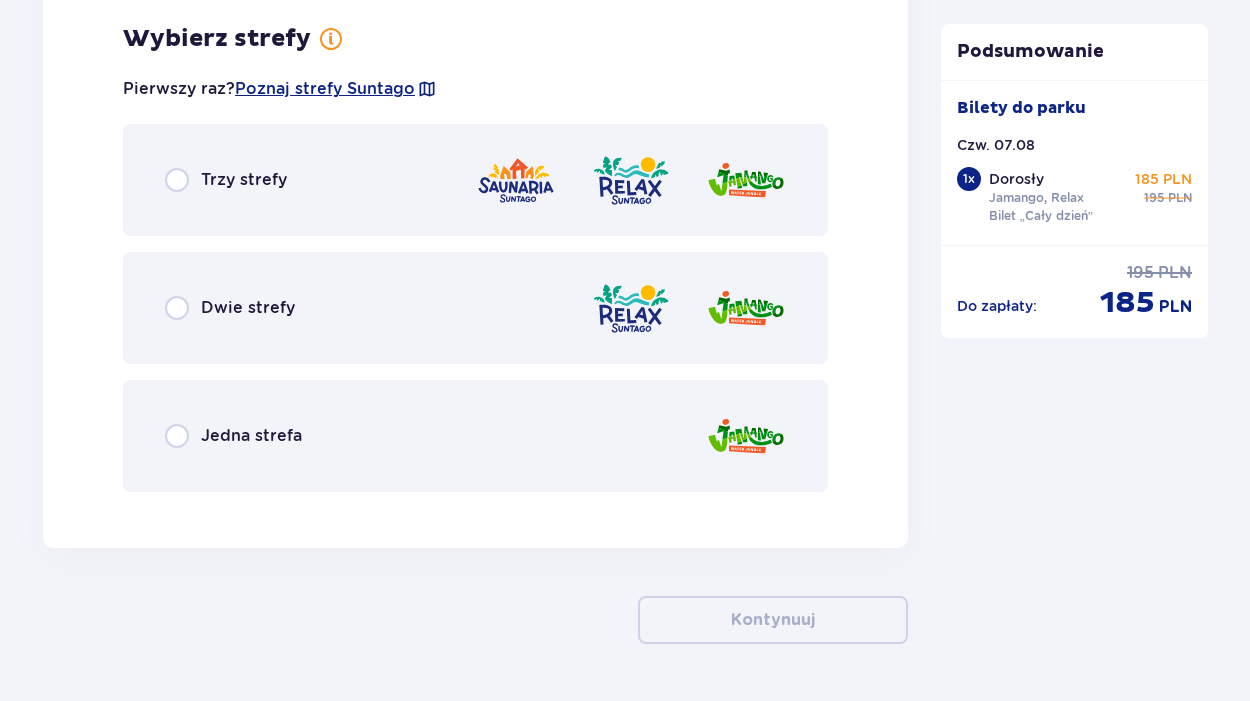 click on "Dwie strefy" at bounding box center (475, 308) 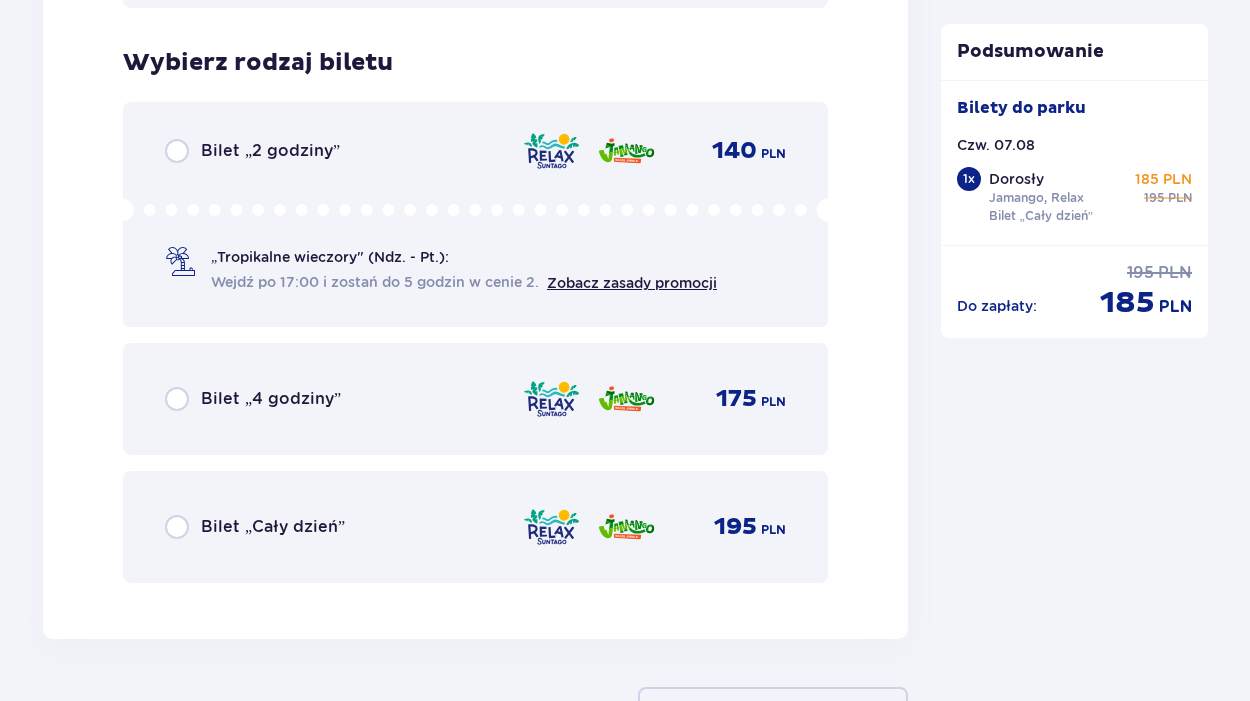 scroll, scrollTop: 3275, scrollLeft: 0, axis: vertical 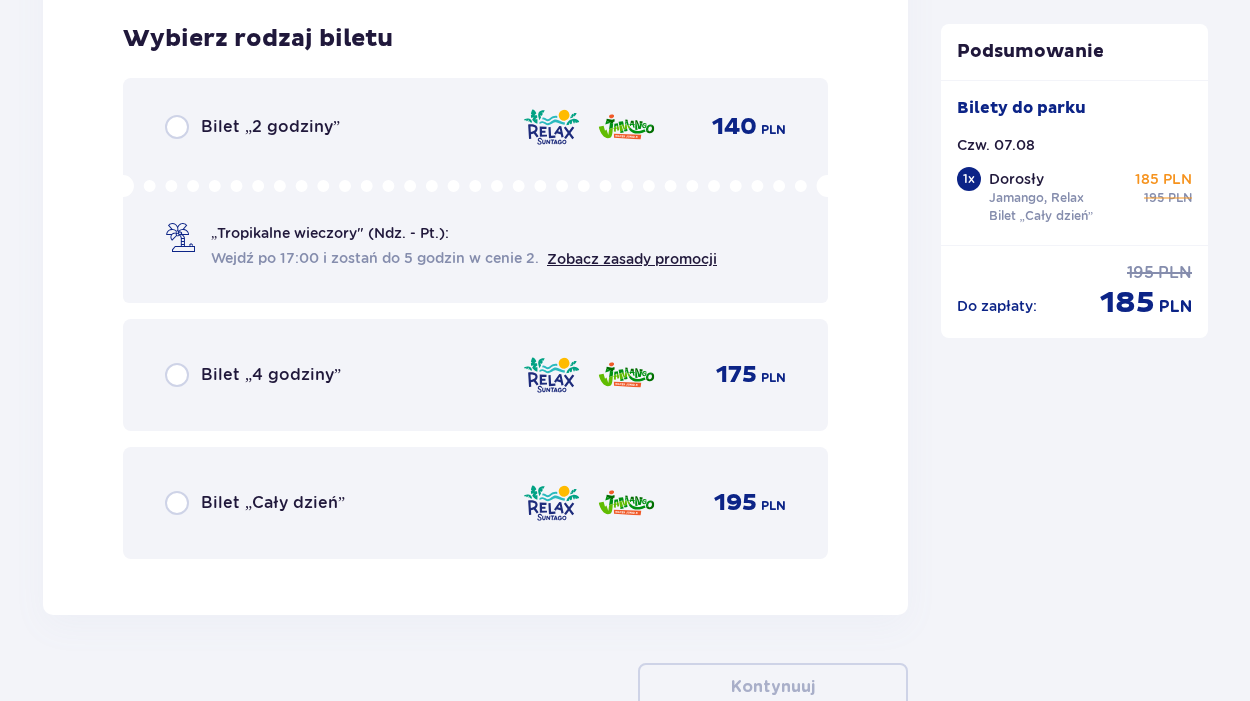 click on "Bilet „Cały dzień”" at bounding box center [273, 503] 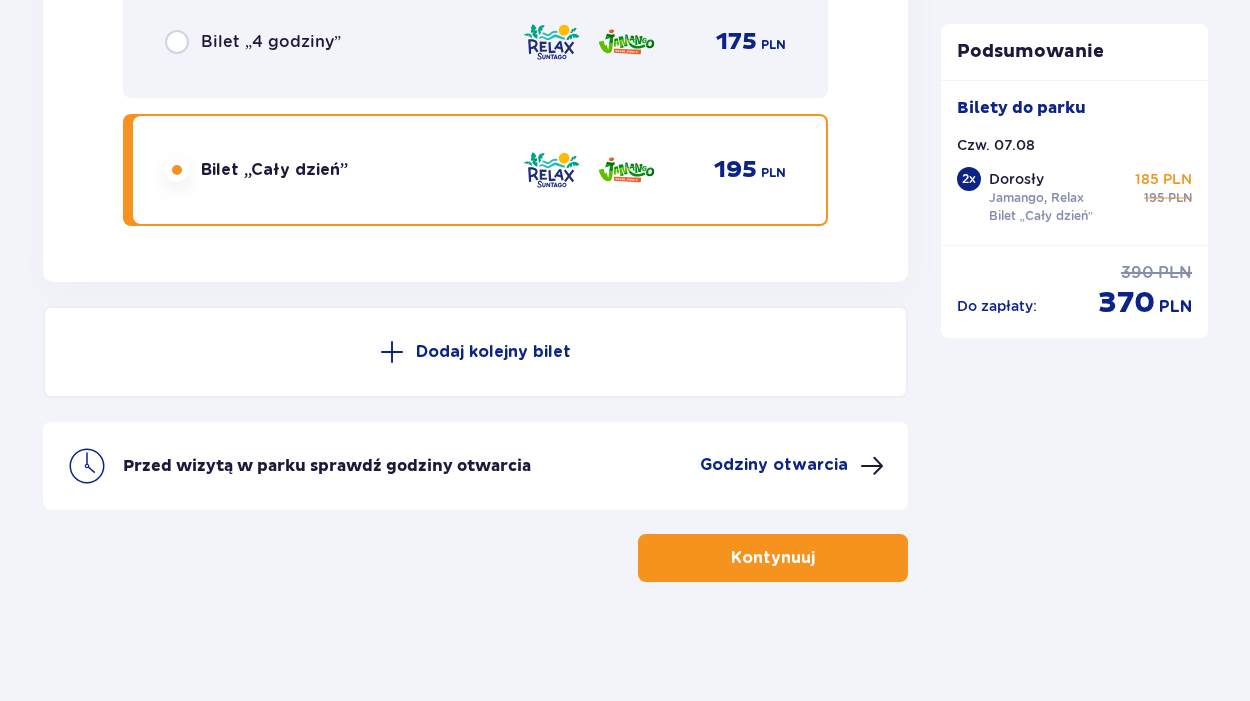 scroll, scrollTop: 3609, scrollLeft: 0, axis: vertical 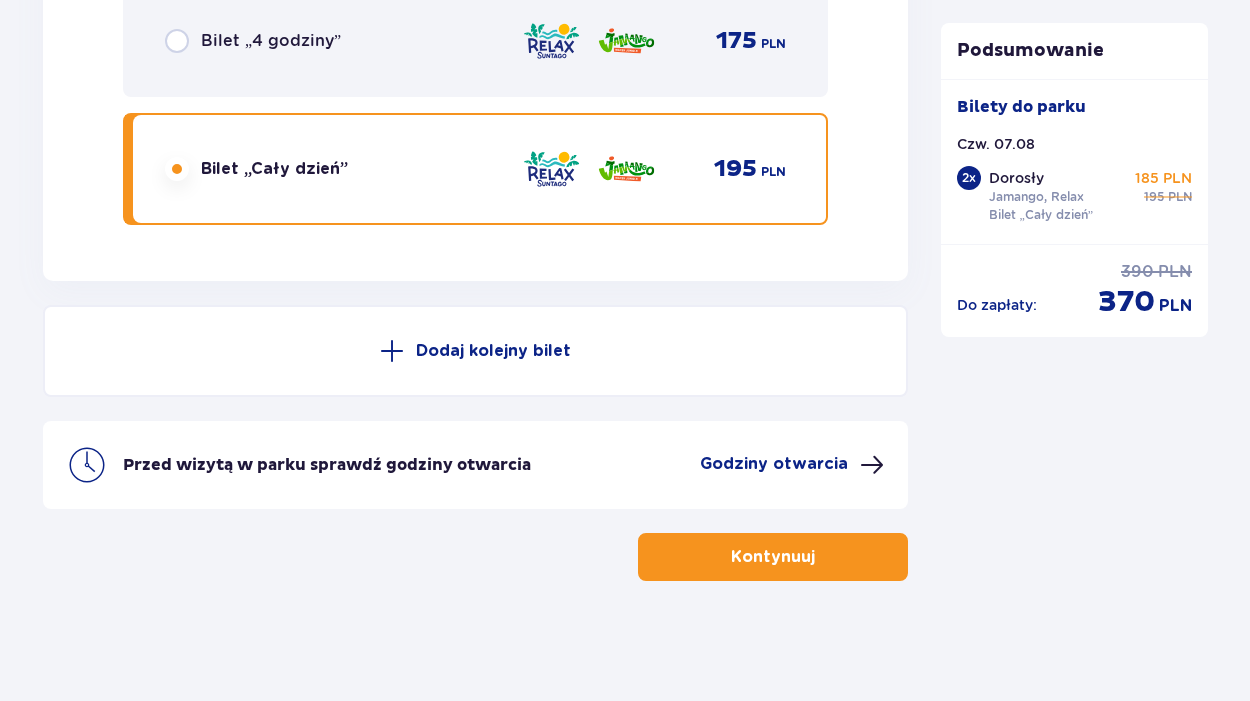 click on "Kontynuuj" at bounding box center (773, 557) 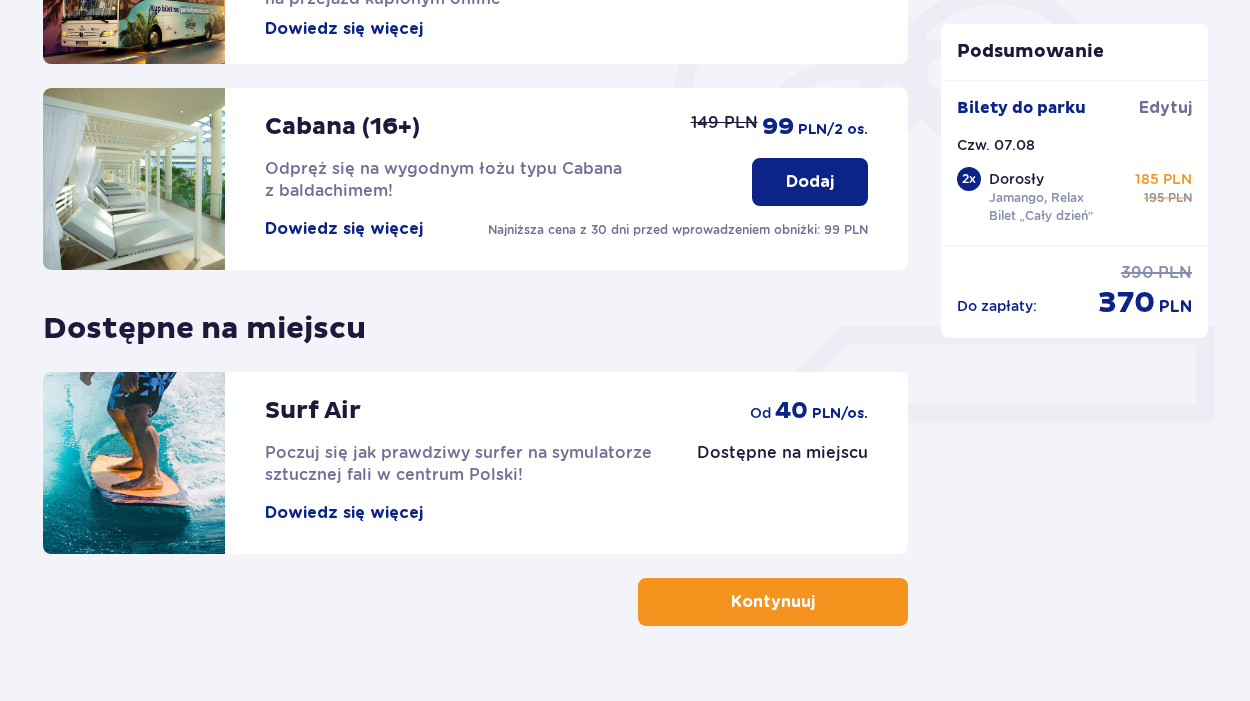 scroll, scrollTop: 610, scrollLeft: 0, axis: vertical 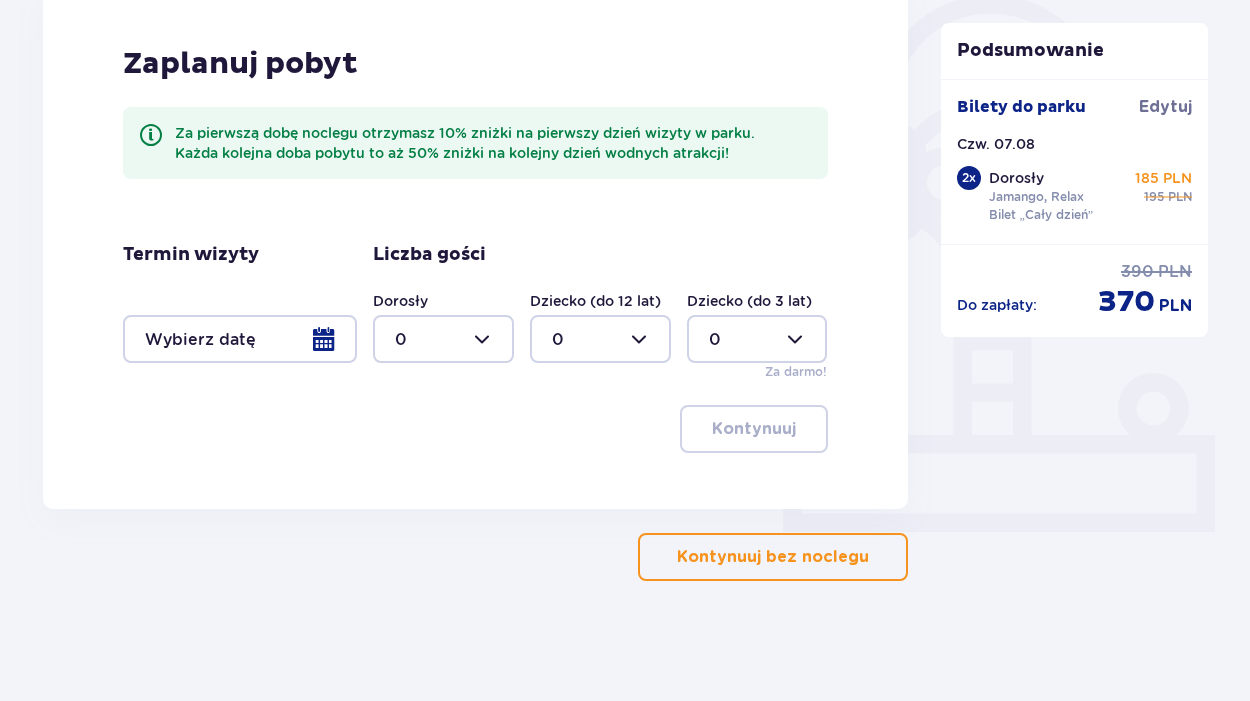 click on "Kontynuuj bez noclegu" at bounding box center (773, 557) 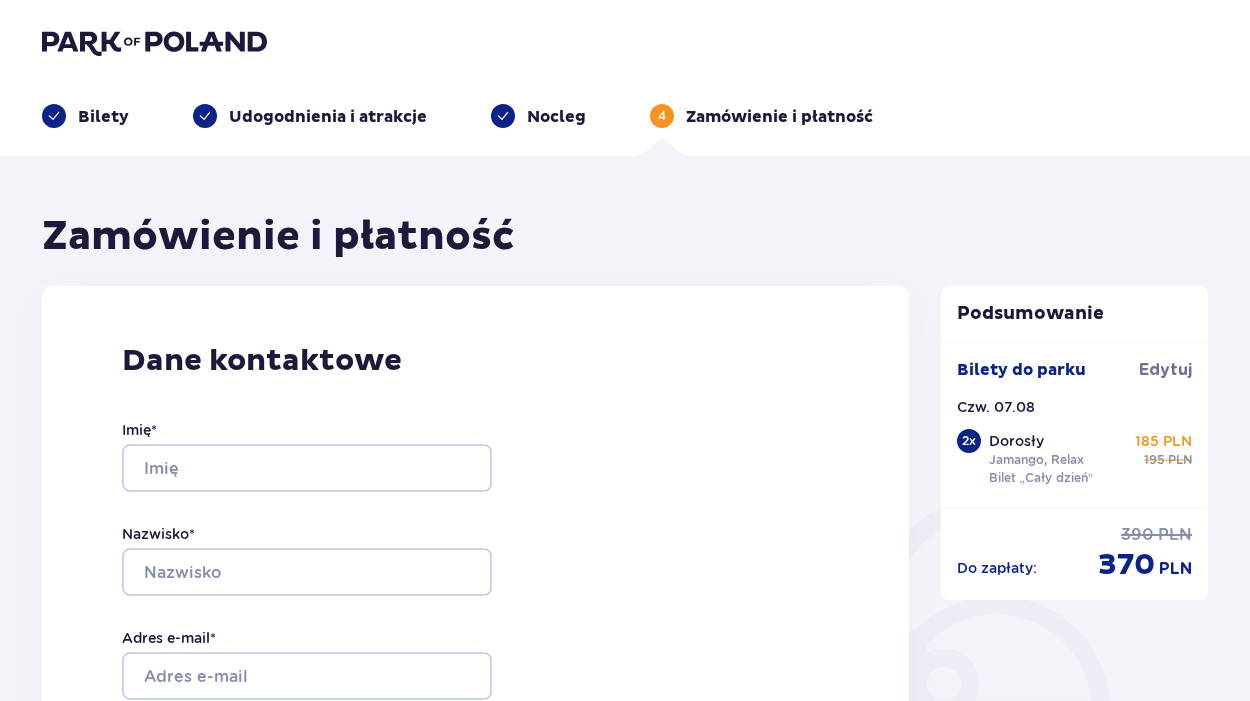 scroll, scrollTop: 0, scrollLeft: 0, axis: both 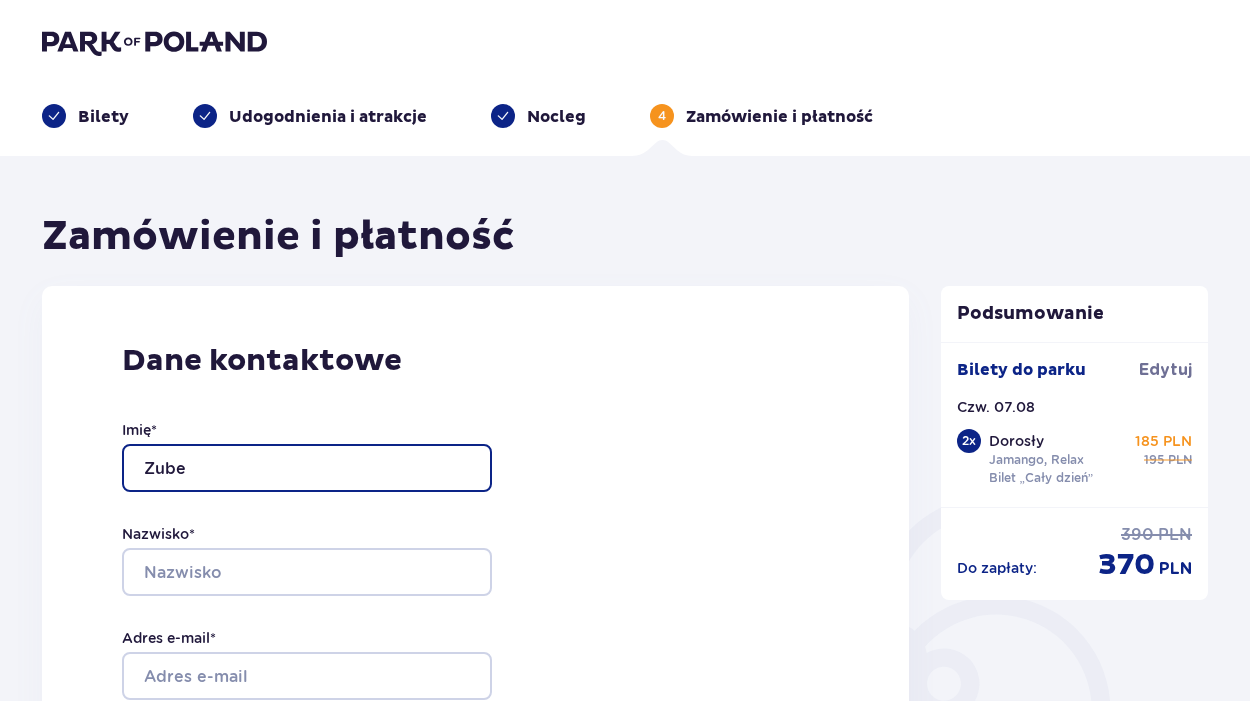 type on "Zube" 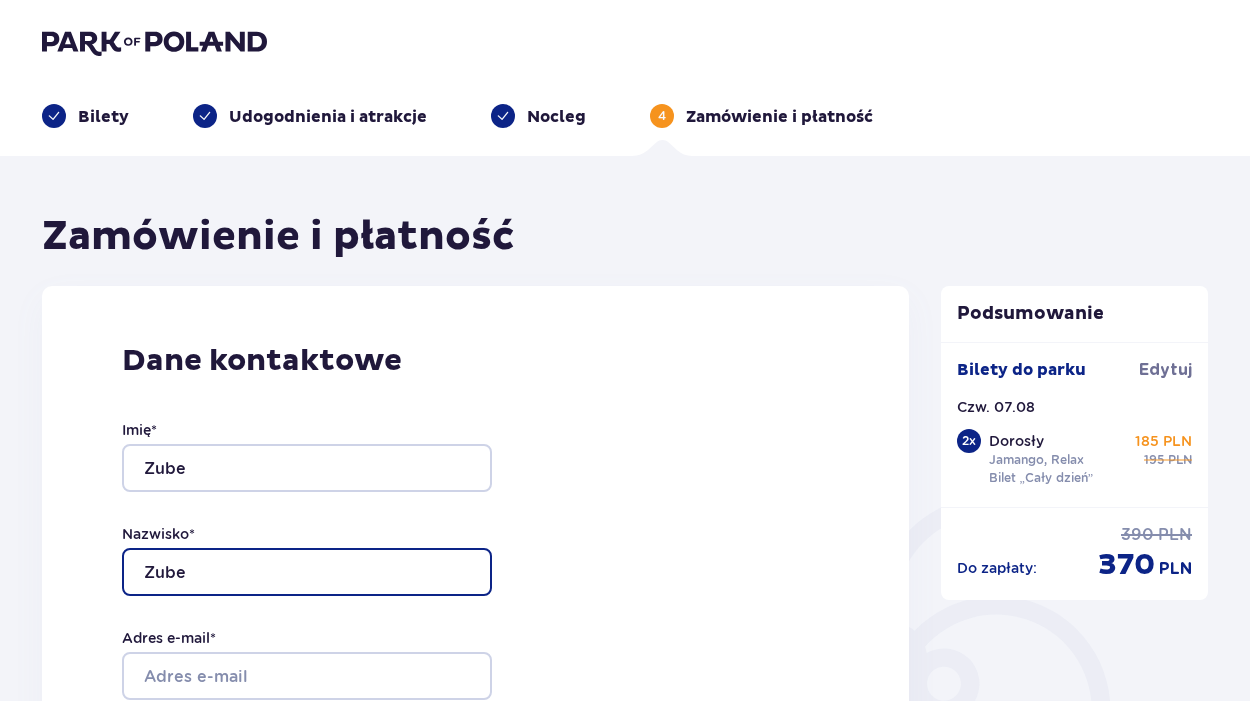type on "Zube" 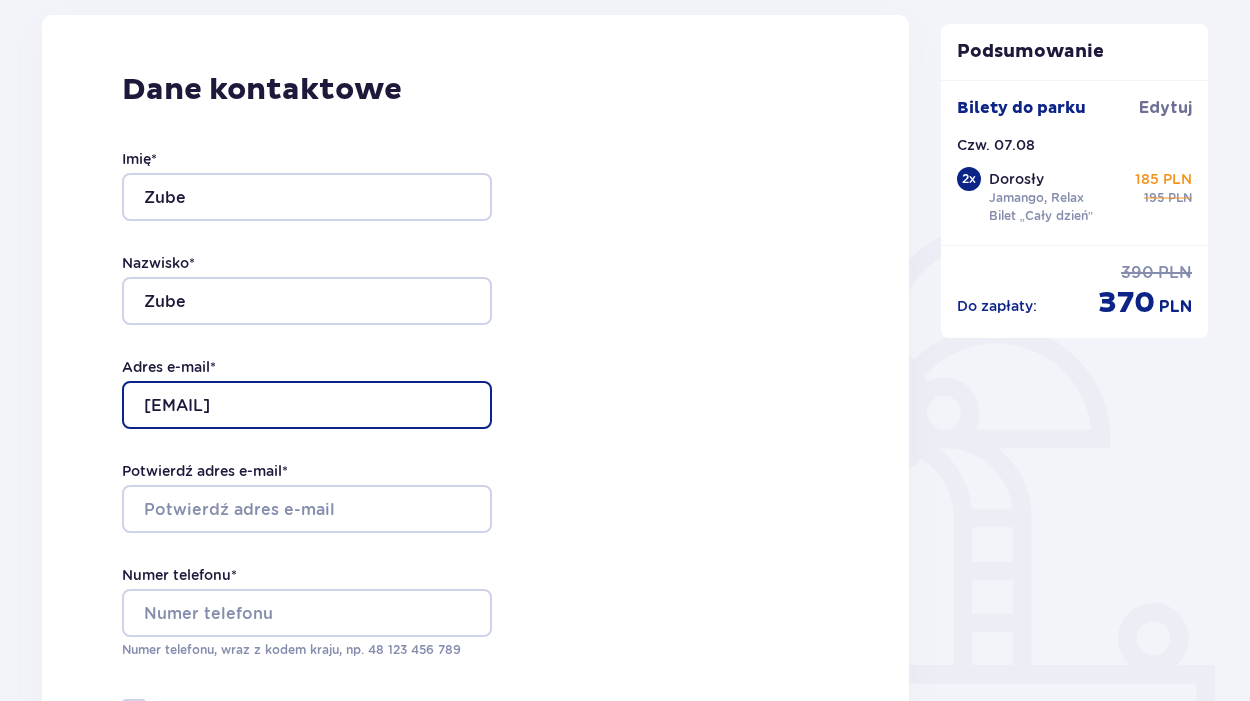 scroll, scrollTop: 277, scrollLeft: 0, axis: vertical 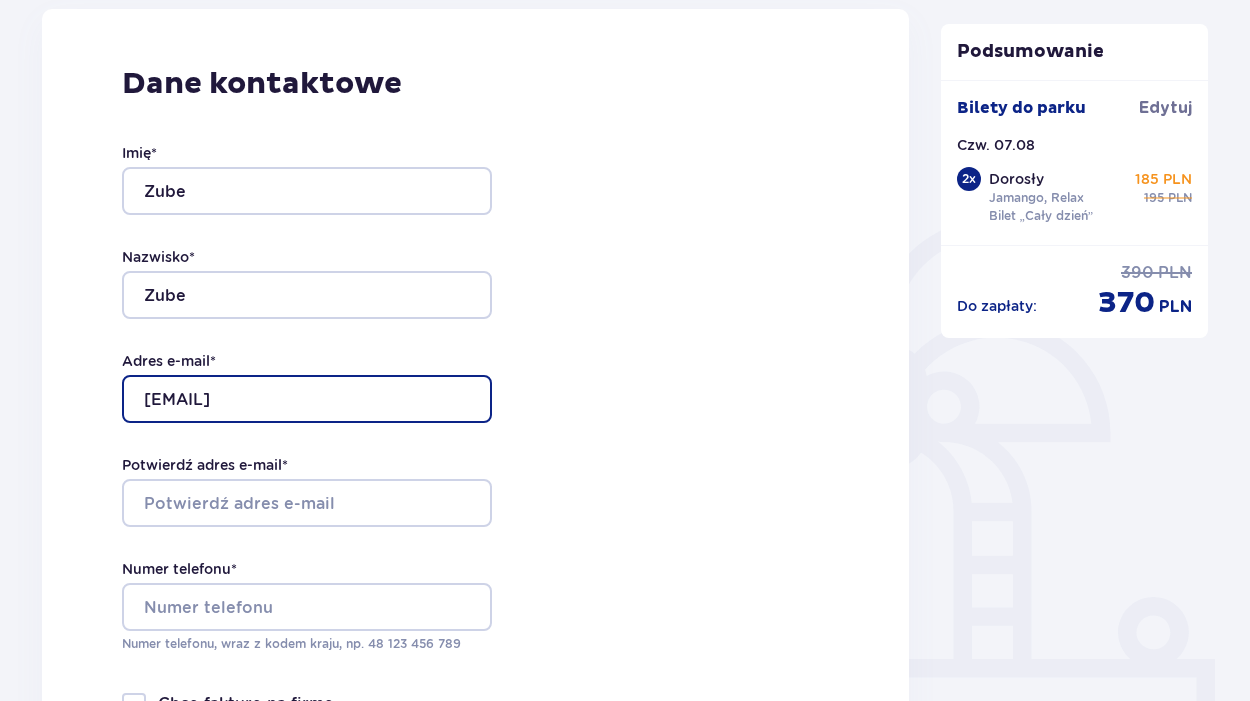 type on "[EMAIL]" 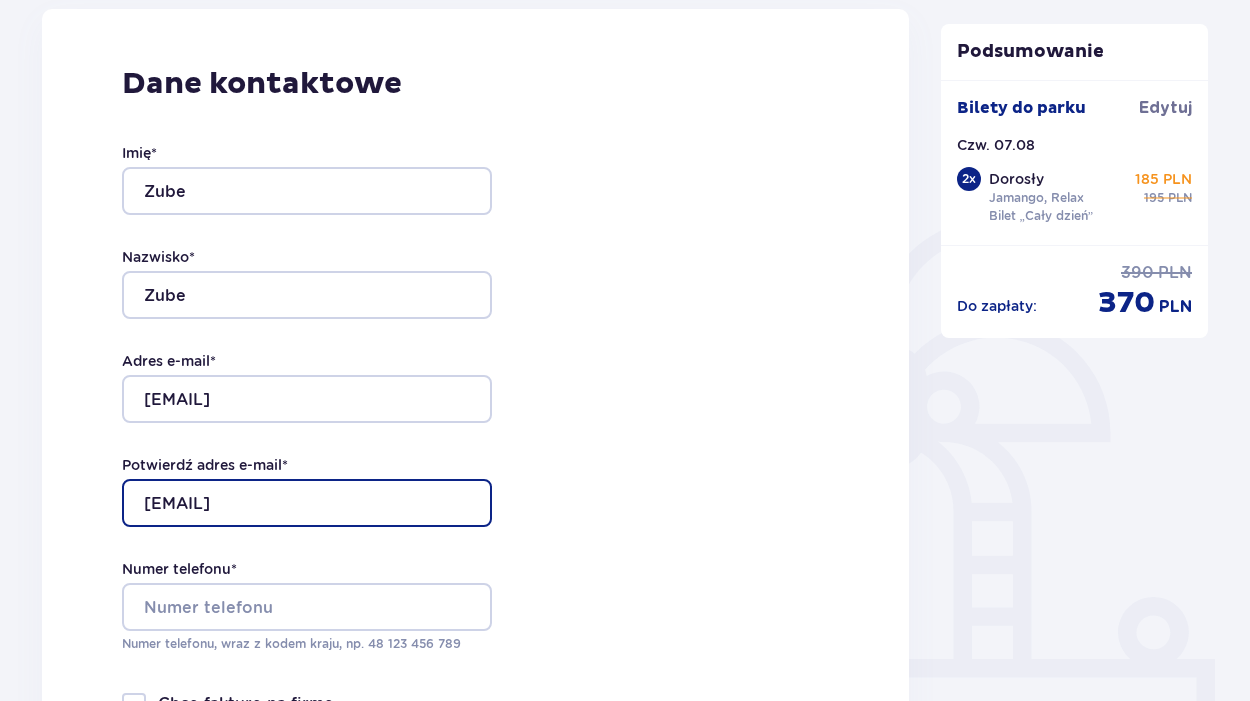 type on "[EMAIL]" 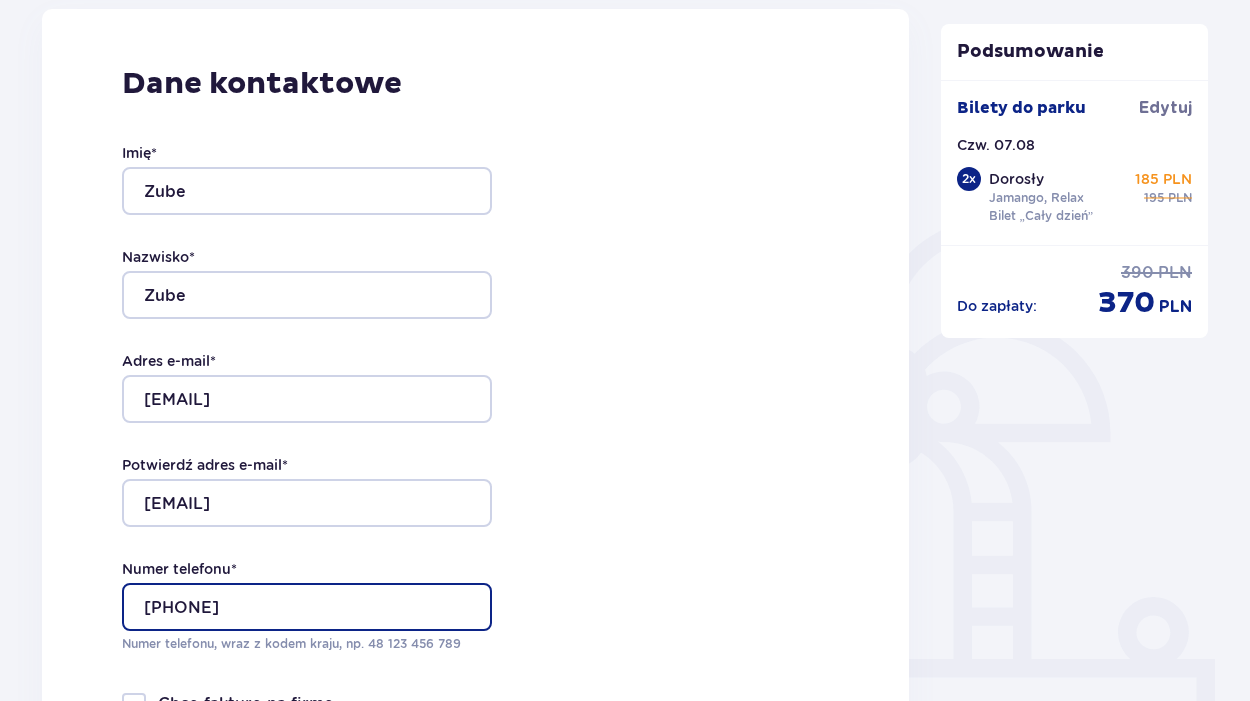 type on "[PHONE]" 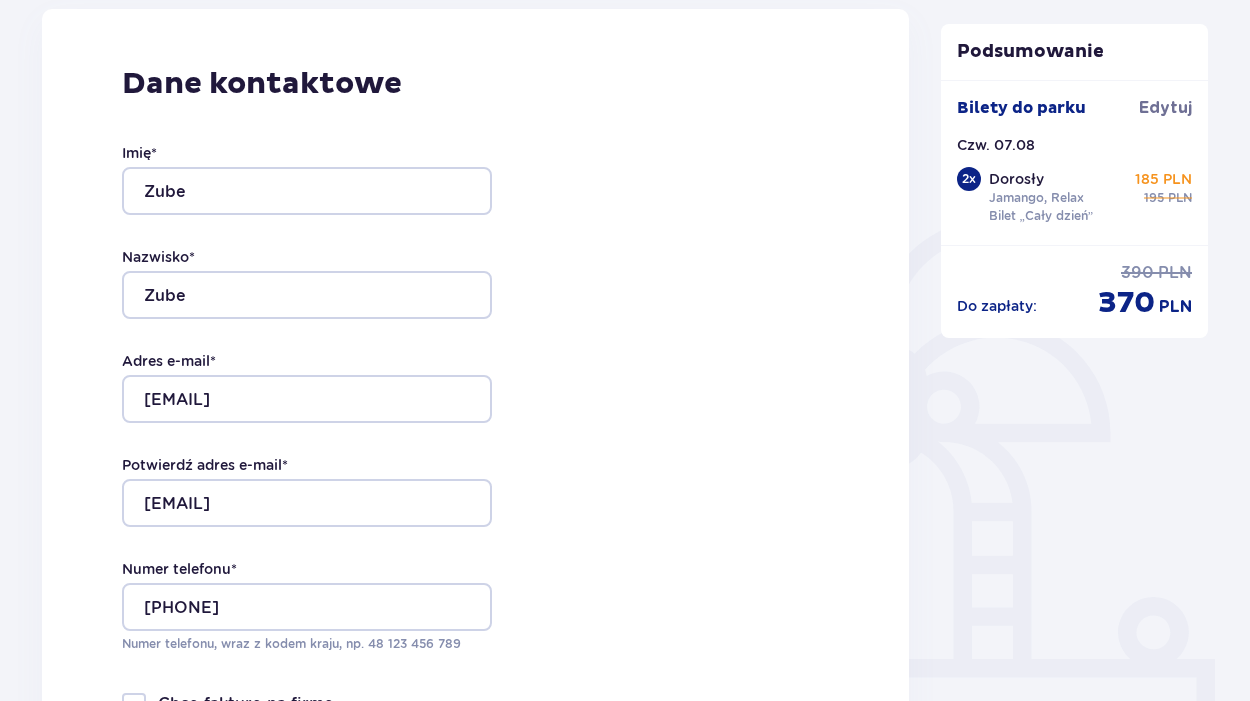 click on "Dane kontaktowe Imię * [FIRST] Nazwisko * [LAST] Adres e-mail * [EMAIL] Potwierdź adres e-mail * [EMAIL] Numer telefonu * [PHONE] Numer telefonu, wraz z kodem kraju, np. 48 ​123 ​456 ​789 Chcę fakturę na firmę Jeśli nie prowadzisz działalności gospodarczej lub innej spółki, automatycznie wystawimy Ci fakturę imienną. Dodaj adres do faktury imiennej" at bounding box center [475, 429] 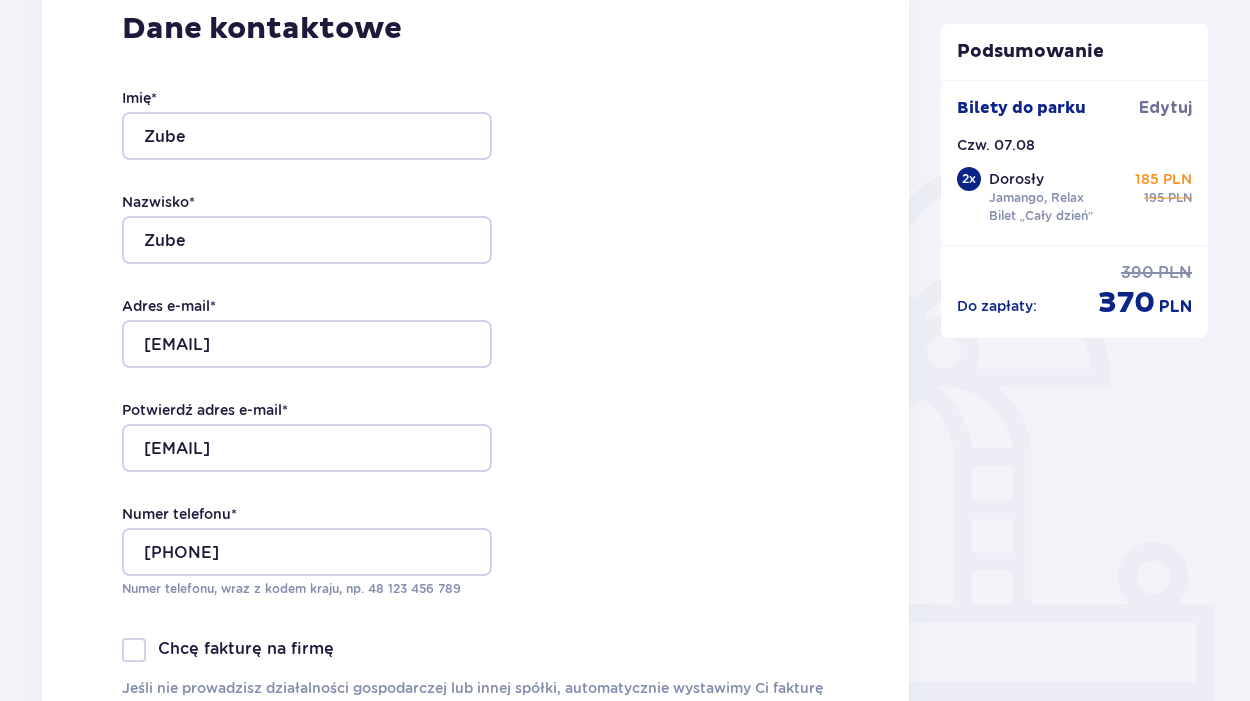 scroll, scrollTop: 329, scrollLeft: 0, axis: vertical 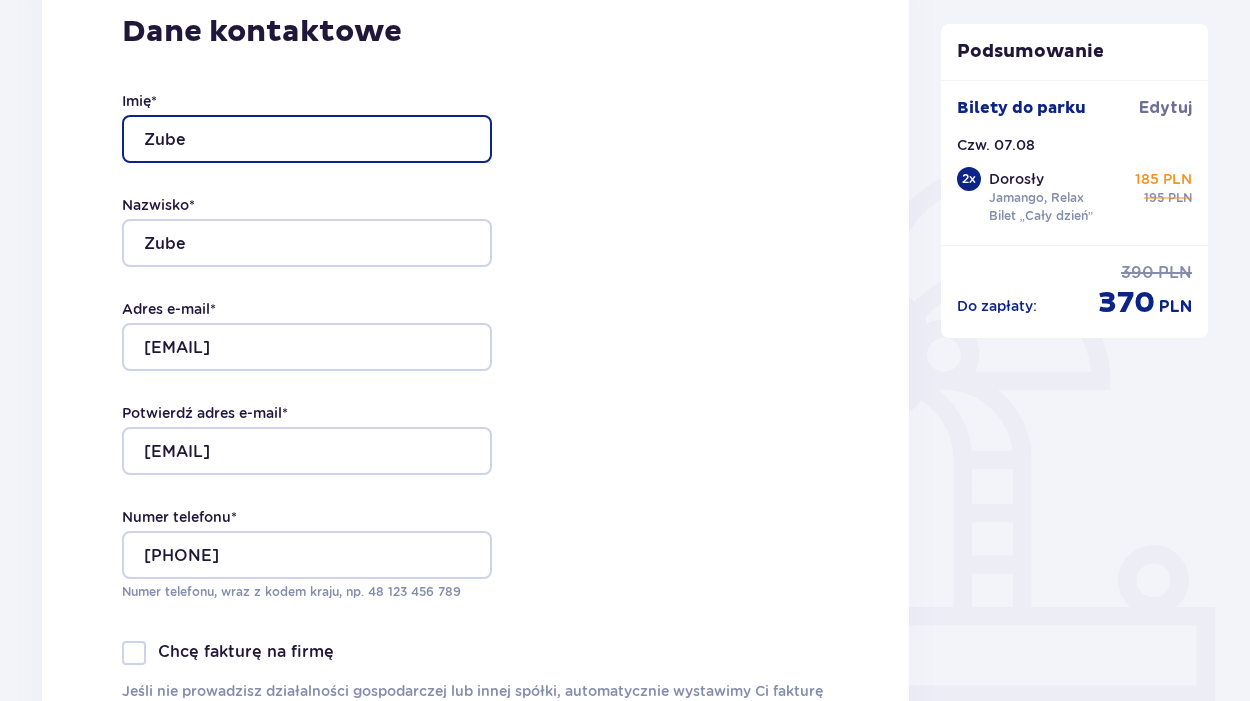 click on "Zube" at bounding box center [307, 139] 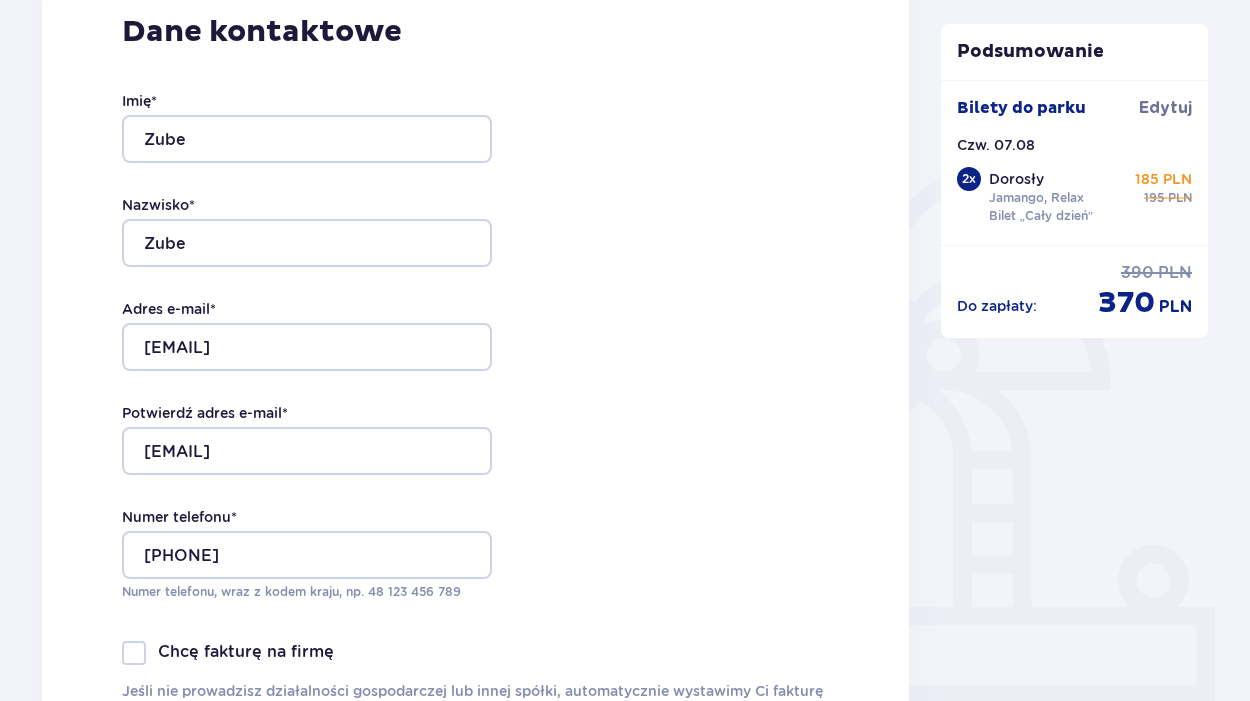 click on "Dane kontaktowe Imię * [FIRST] Nazwisko * [LAST] Adres e-mail * [EMAIL] Potwierdź adres e-mail * [EMAIL] Numer telefonu * [PHONE] Numer telefonu, wraz z kodem kraju, np. 48 ​123 ​456 ​789 Chcę fakturę na firmę Jeśli nie prowadzisz działalności gospodarczej lub innej spółki, automatycznie wystawimy Ci fakturę imienną. Dodaj adres do faktury imiennej" at bounding box center (475, 377) 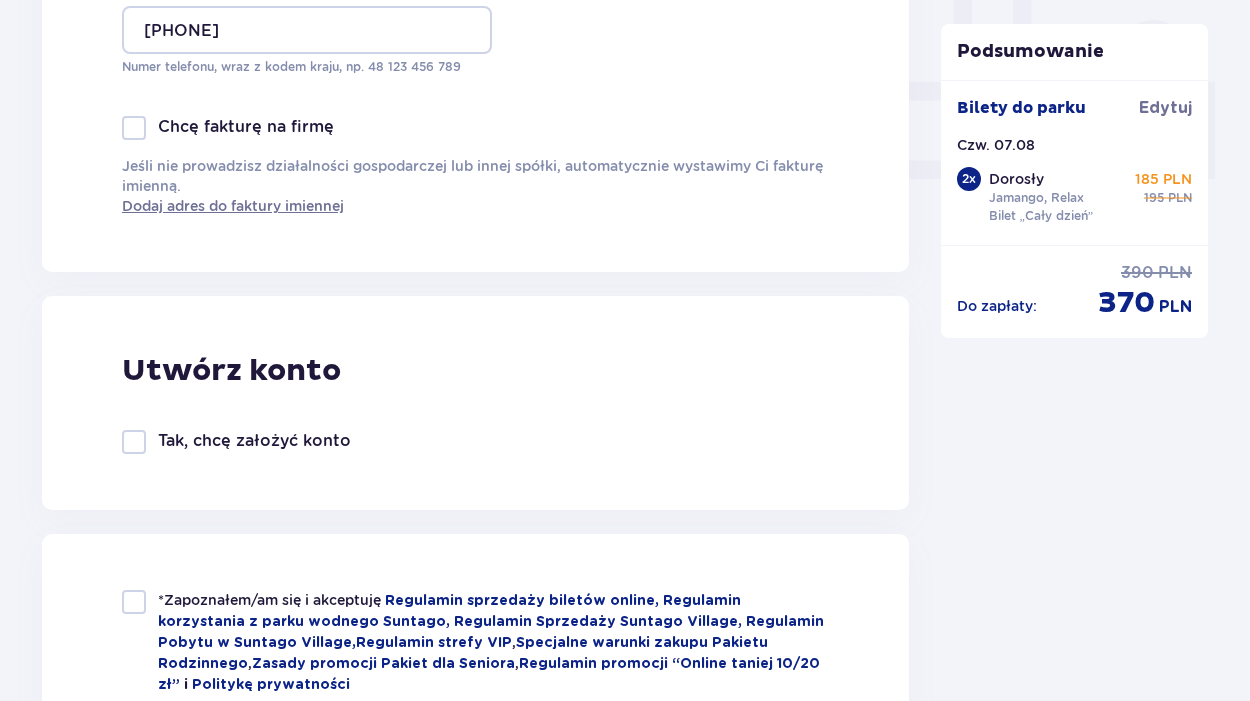 scroll, scrollTop: 1466, scrollLeft: 0, axis: vertical 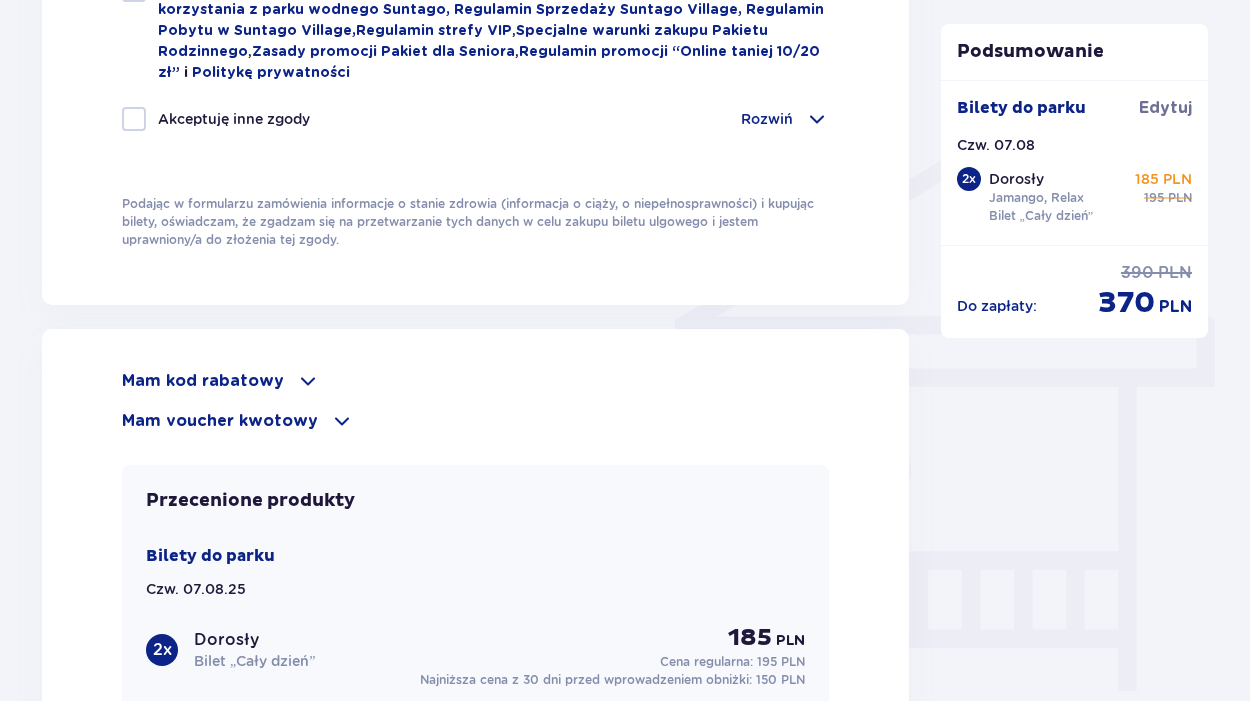 click on "Mam kod rabatowy" at bounding box center (203, 381) 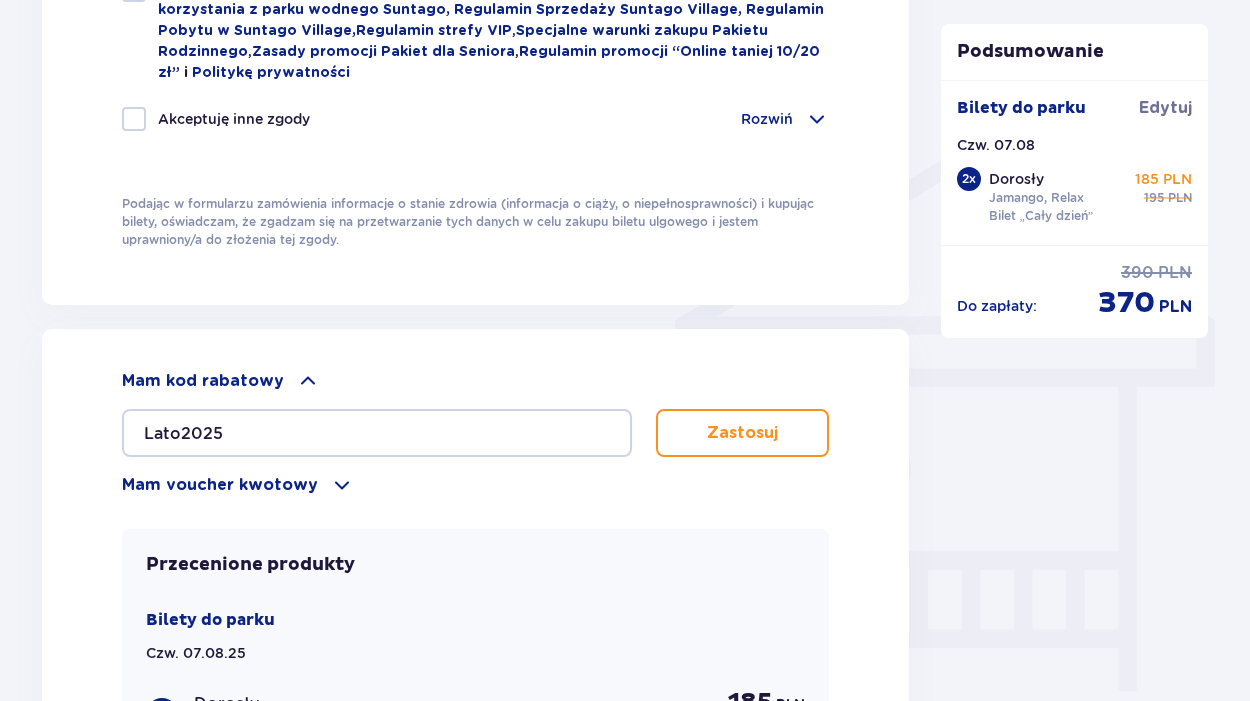 click on "Zastosuj" at bounding box center [742, 433] 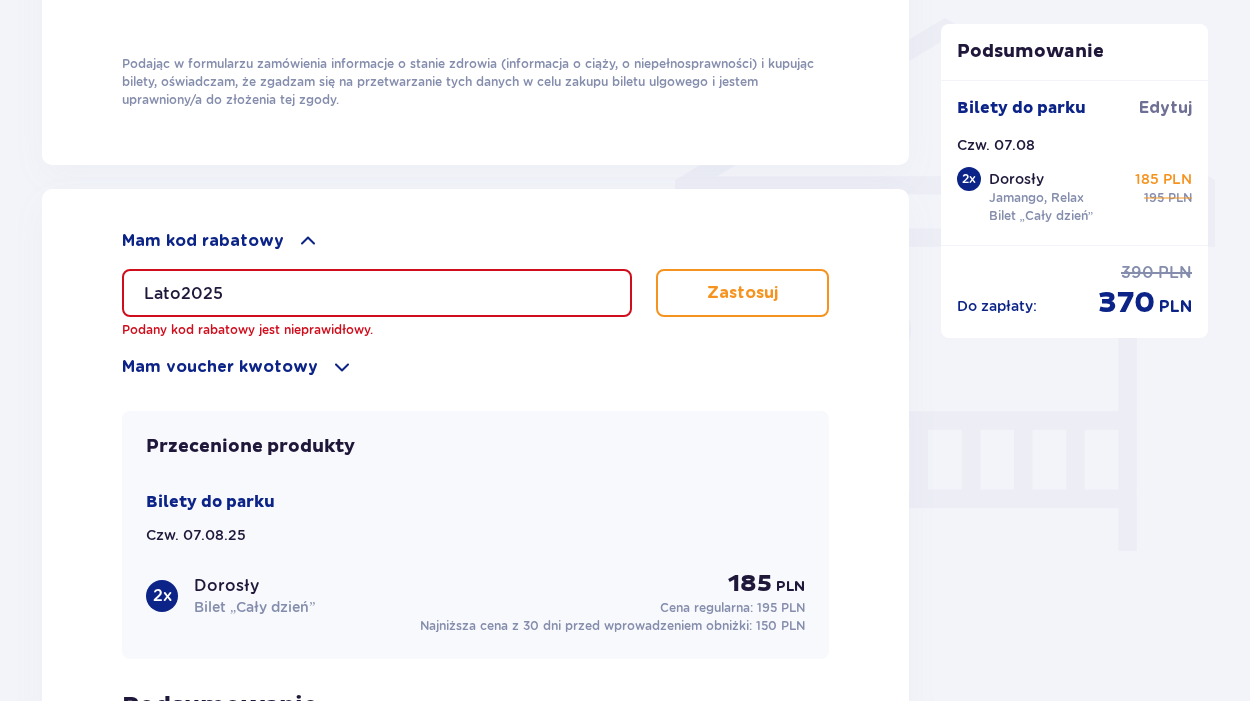 scroll, scrollTop: 1607, scrollLeft: 0, axis: vertical 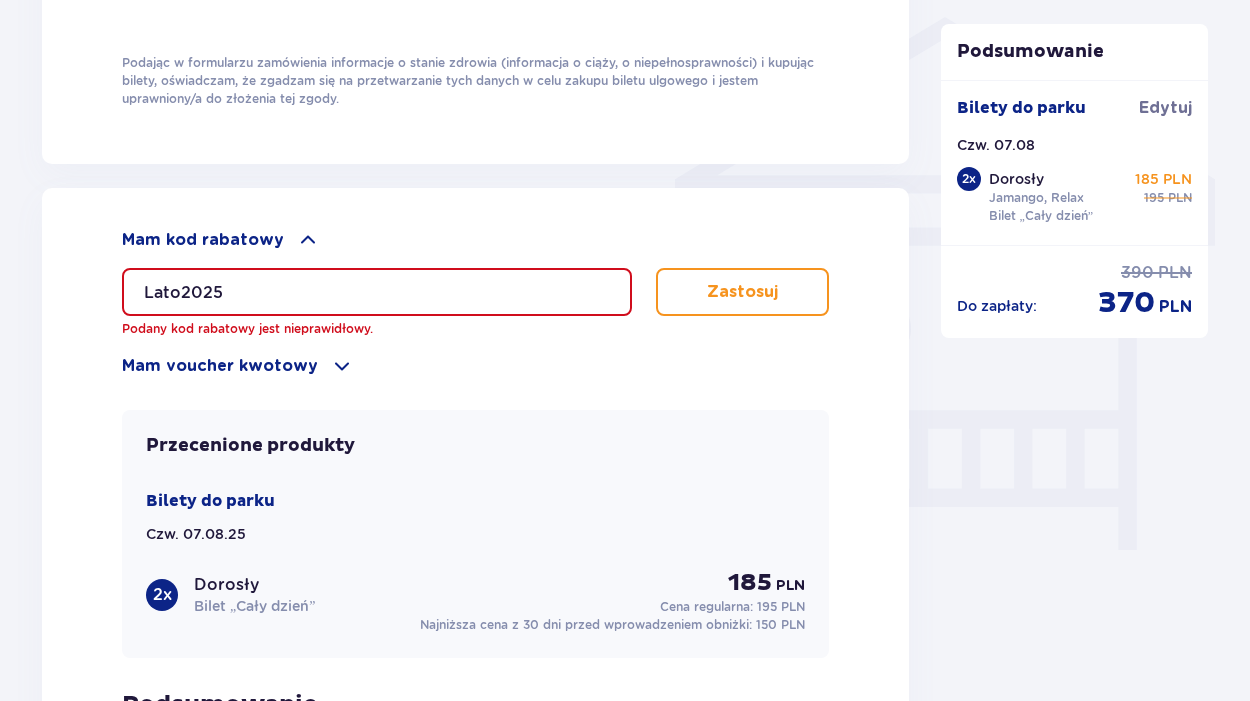 click on "Lato2025" at bounding box center [377, 292] 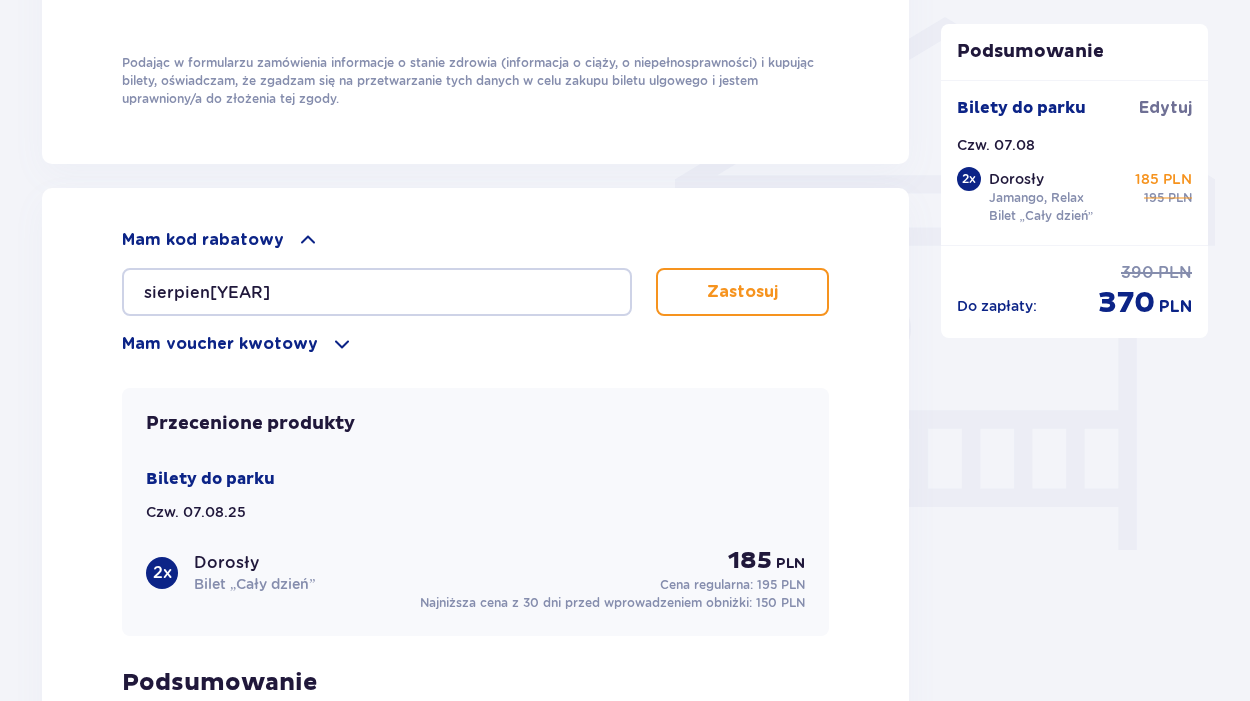click on "Zastosuj" at bounding box center [742, 292] 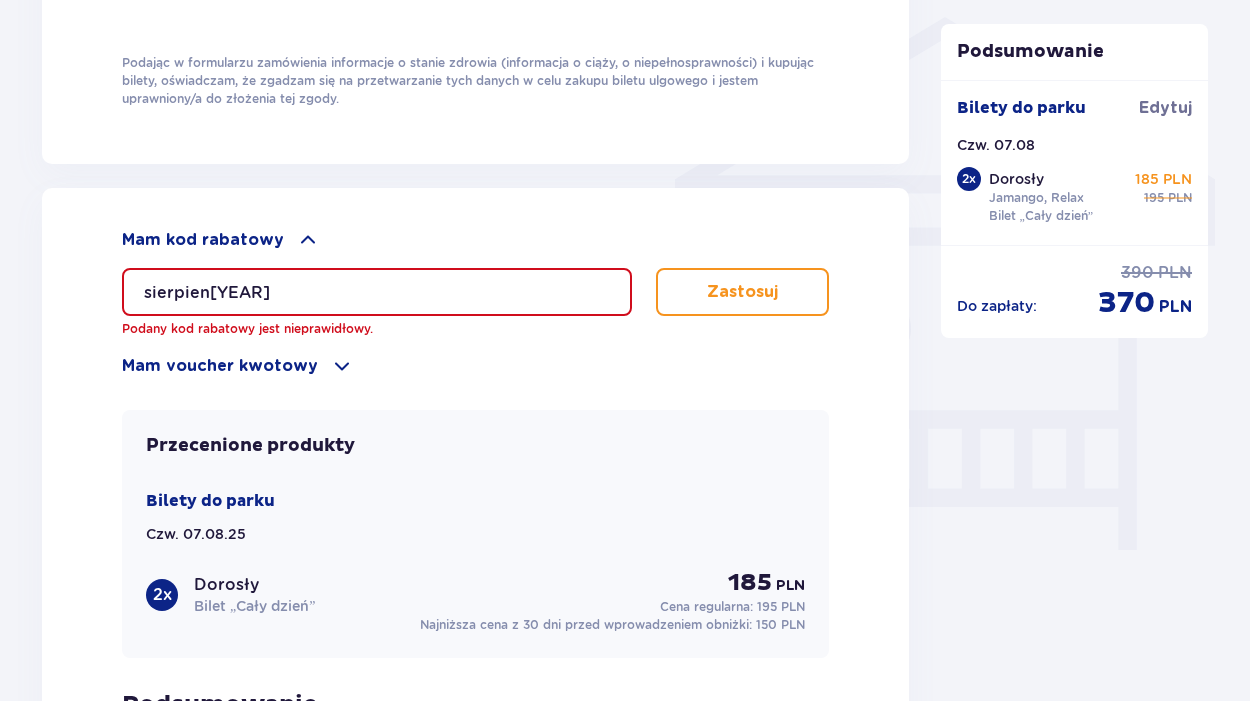 click on "sierpien[YEAR]" at bounding box center [377, 292] 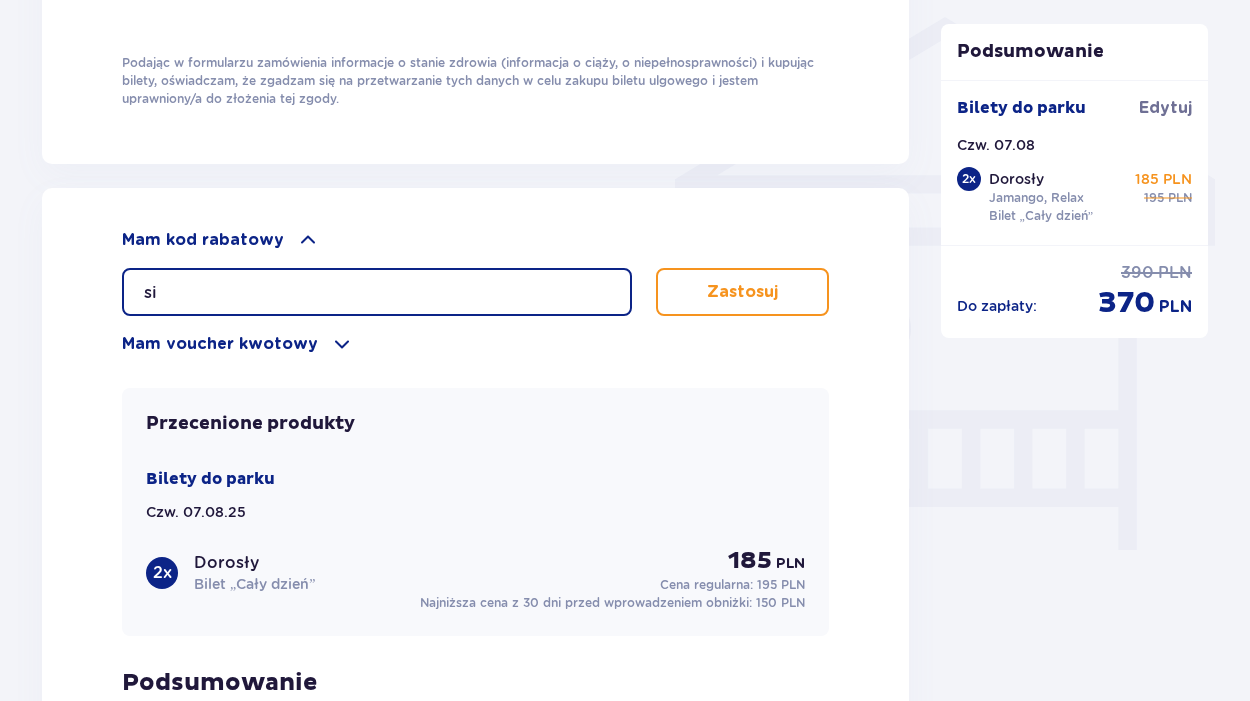 type on "s" 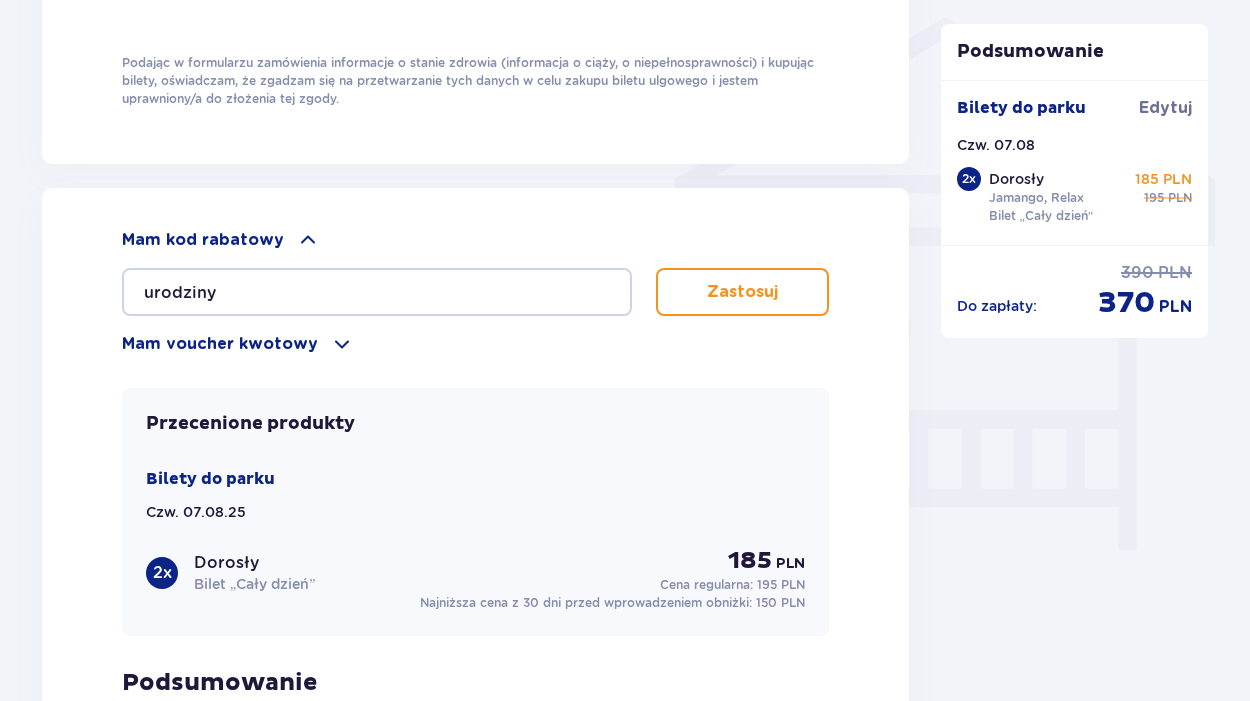 click on "Zastosuj" at bounding box center [742, 292] 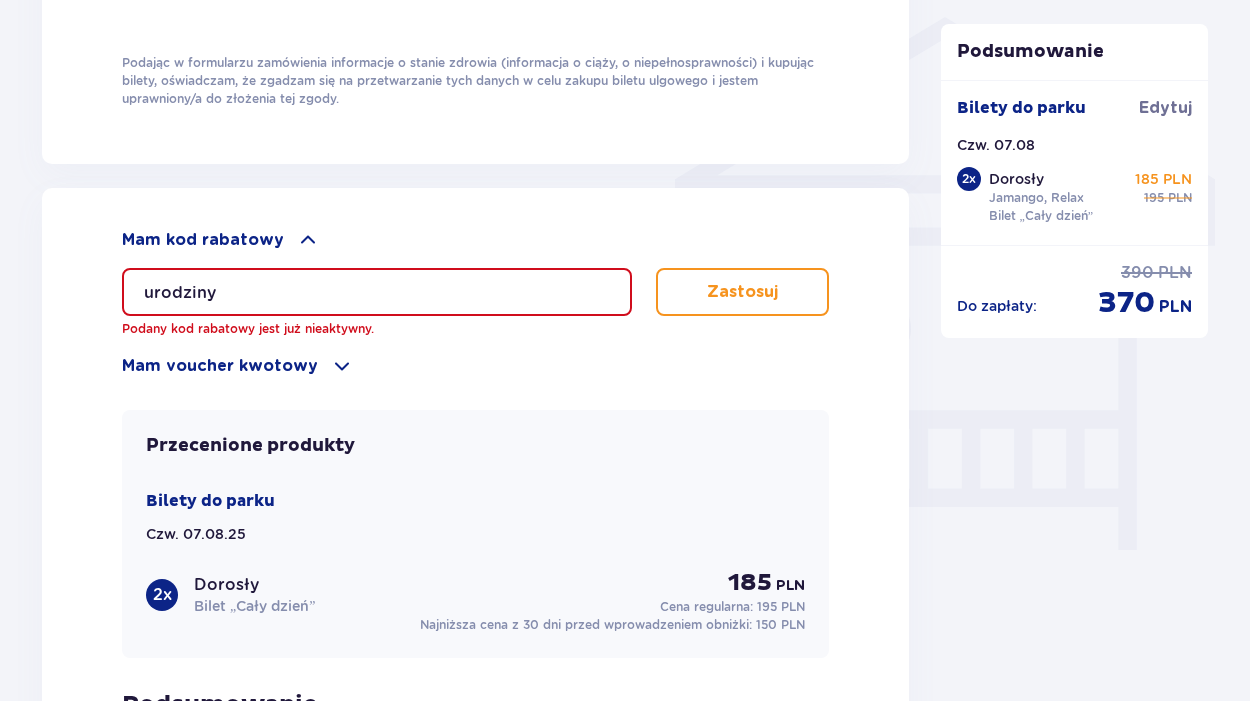 click on "urodziny" at bounding box center [377, 292] 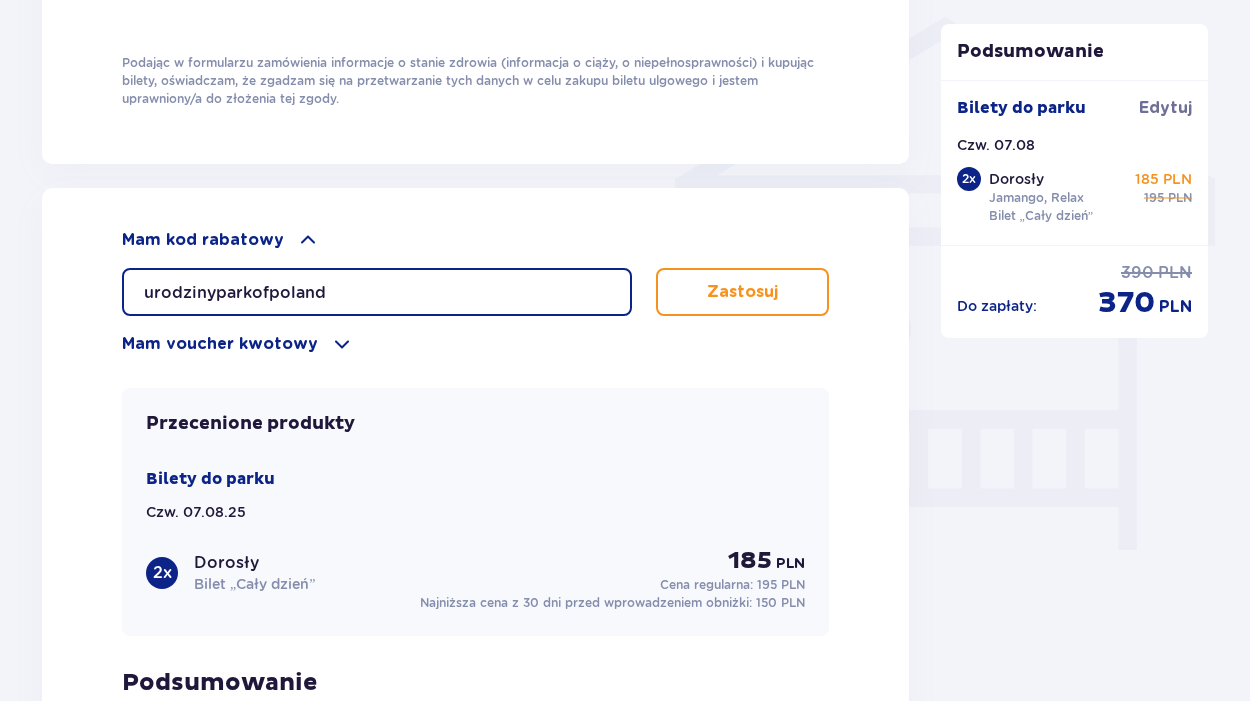 click on "urodzinyparkofpoland" at bounding box center [377, 292] 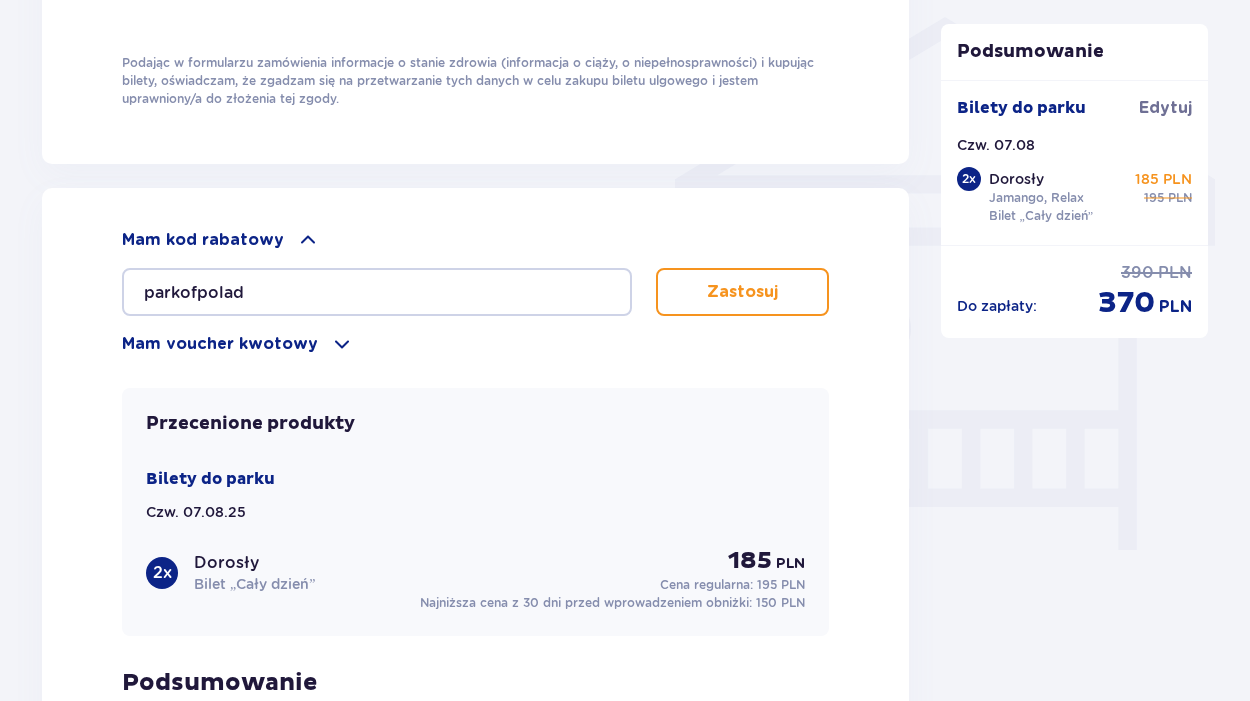 click on "Zastosuj" at bounding box center (742, 292) 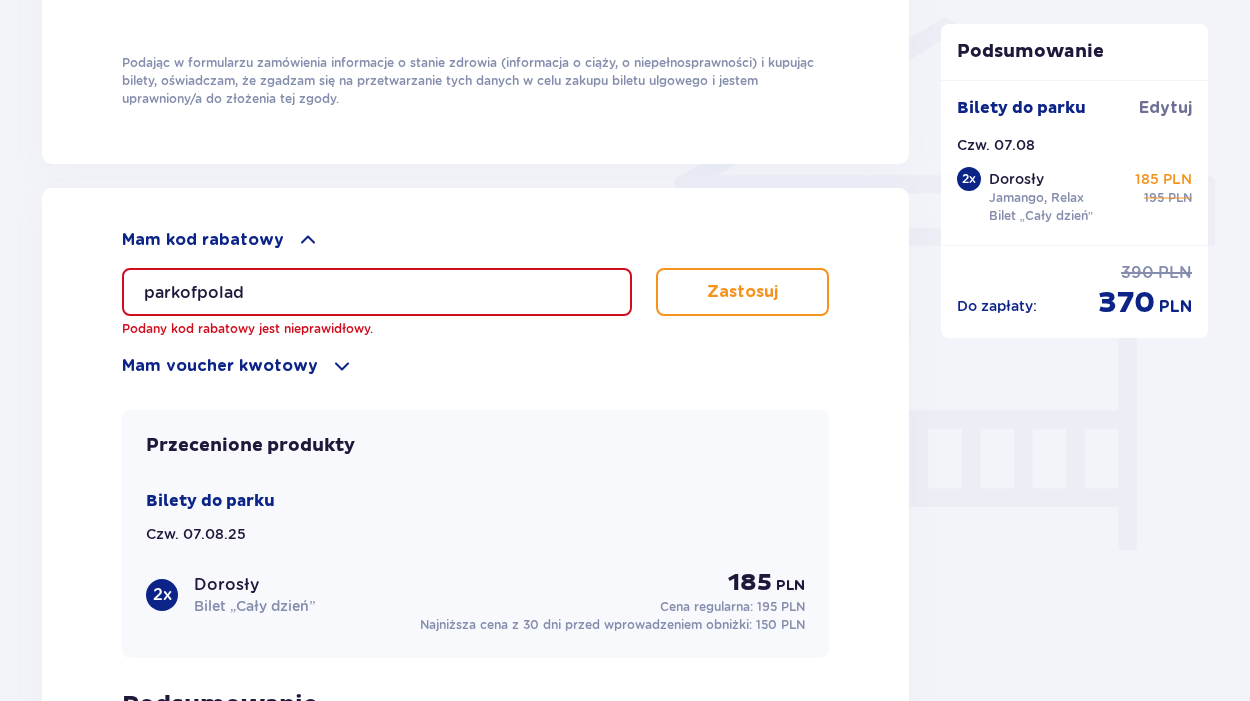 click on "parkofpolad" at bounding box center [377, 292] 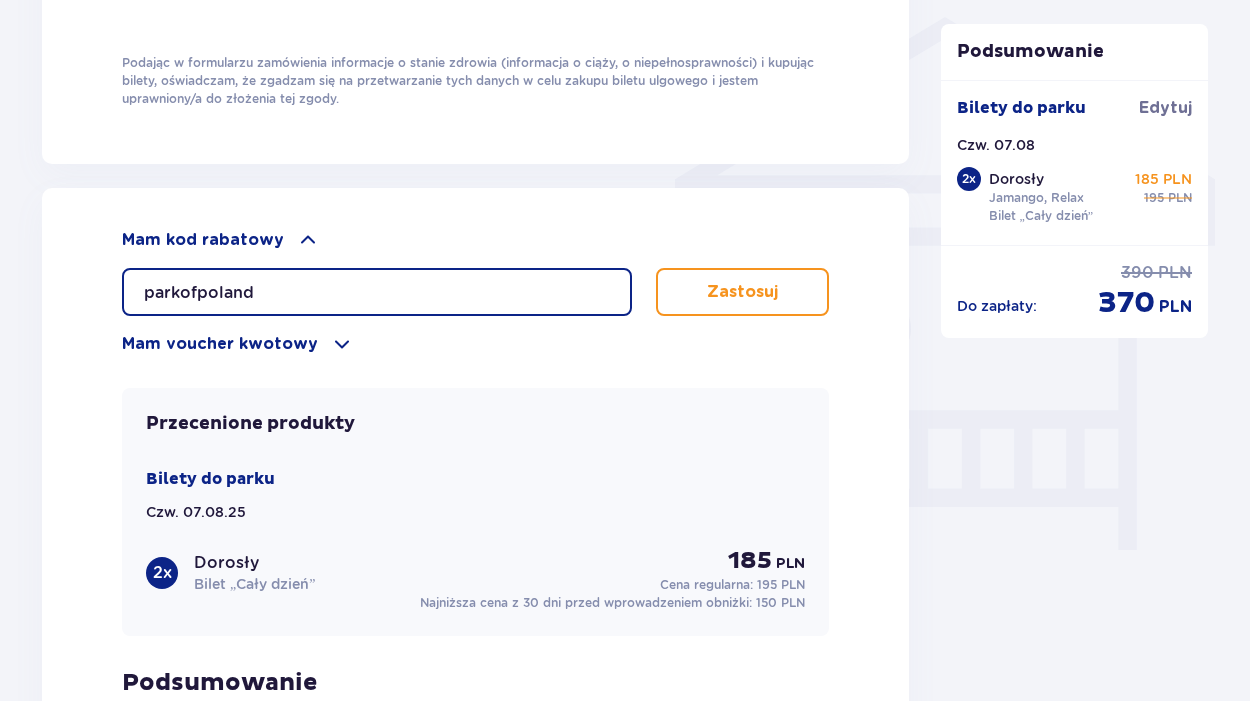type on "parkofpoland" 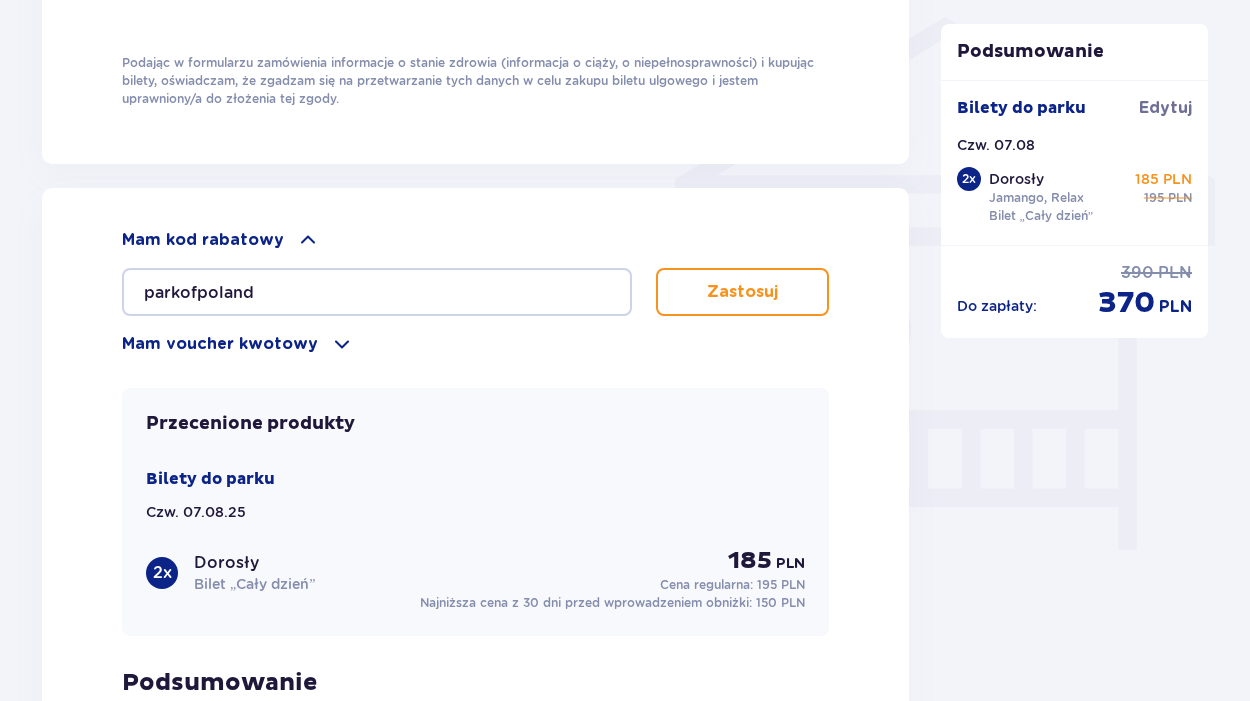 click on "Zastosuj" at bounding box center (742, 292) 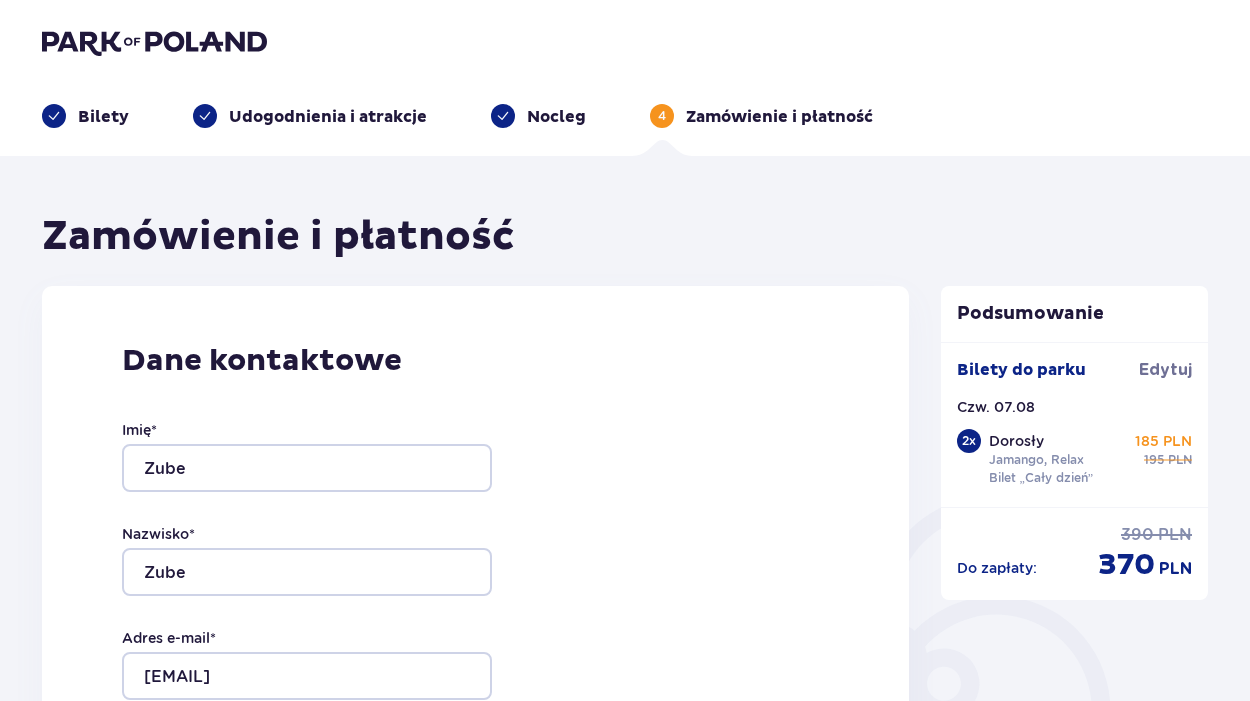 scroll, scrollTop: 0, scrollLeft: 0, axis: both 